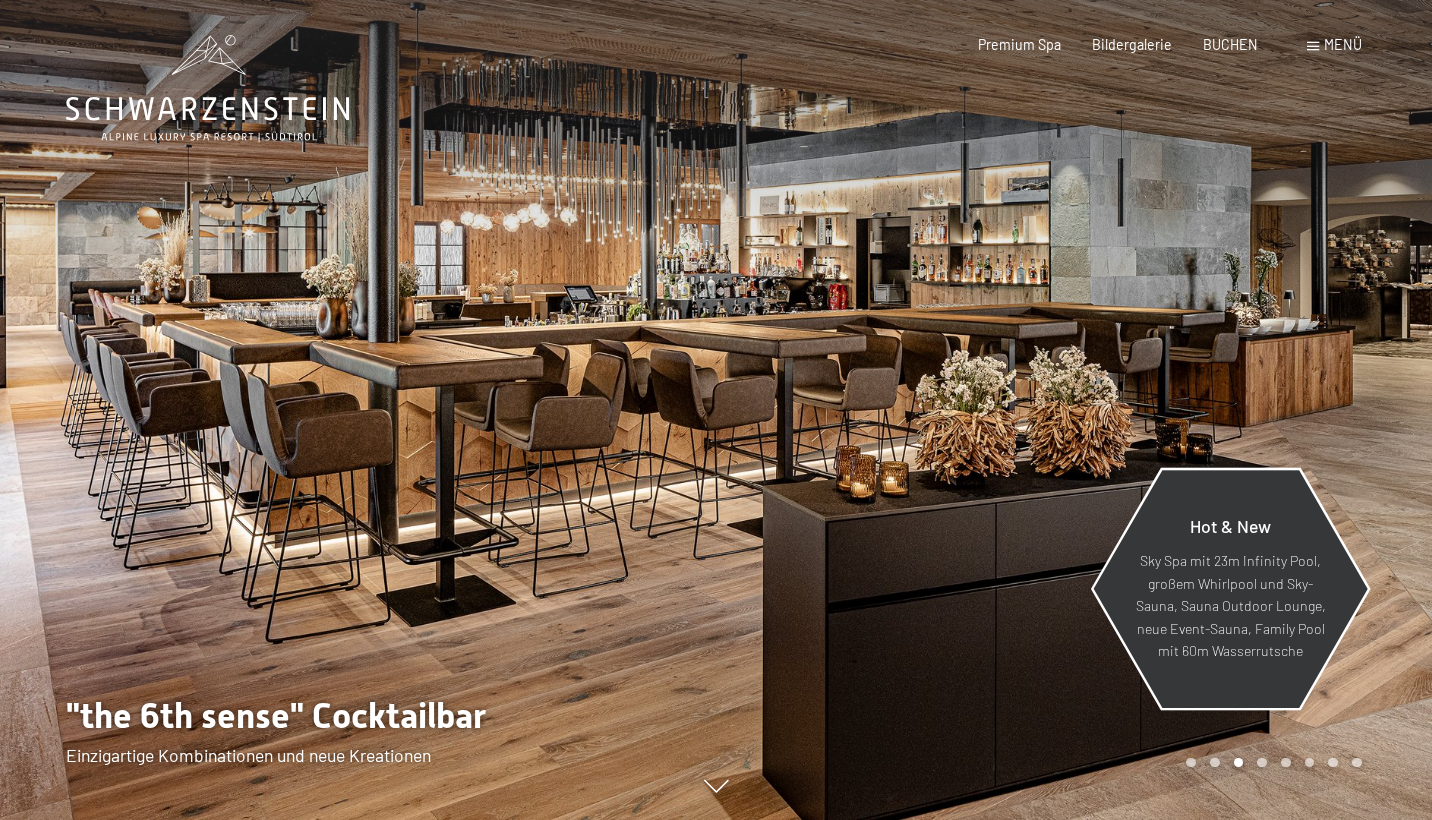 scroll, scrollTop: 0, scrollLeft: 0, axis: both 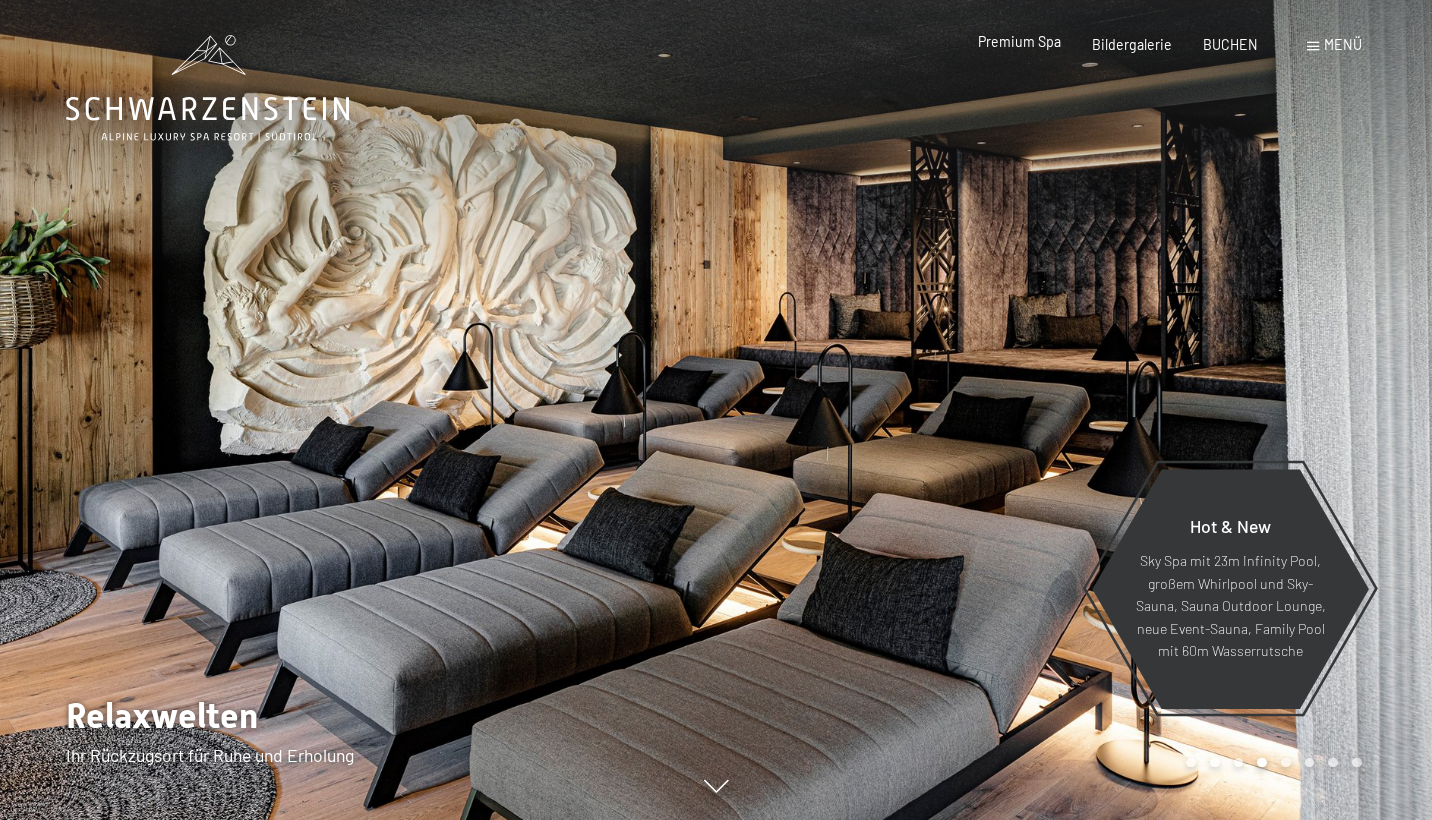 click on "Premium Spa" at bounding box center [1019, 41] 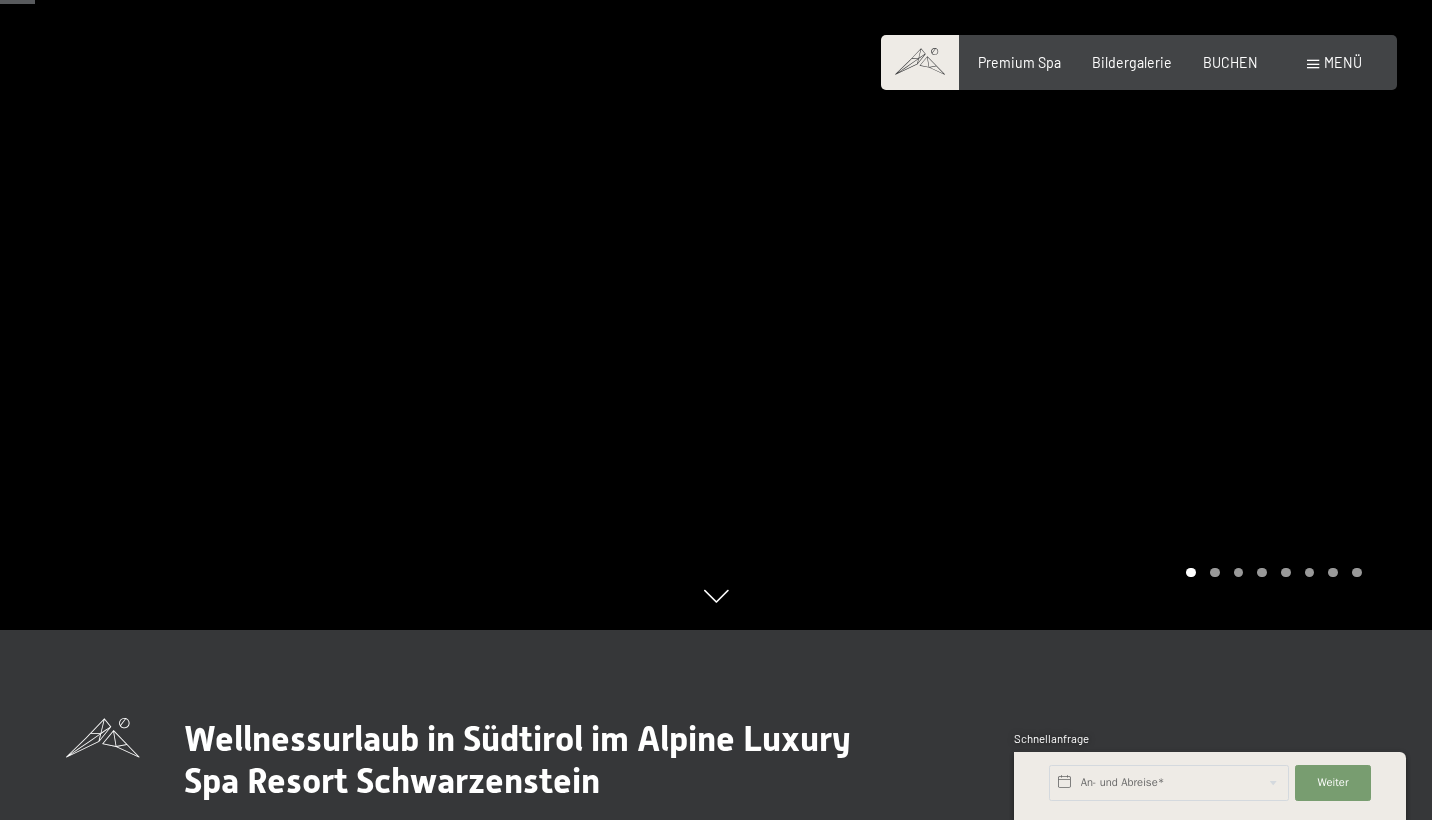 scroll, scrollTop: 0, scrollLeft: 0, axis: both 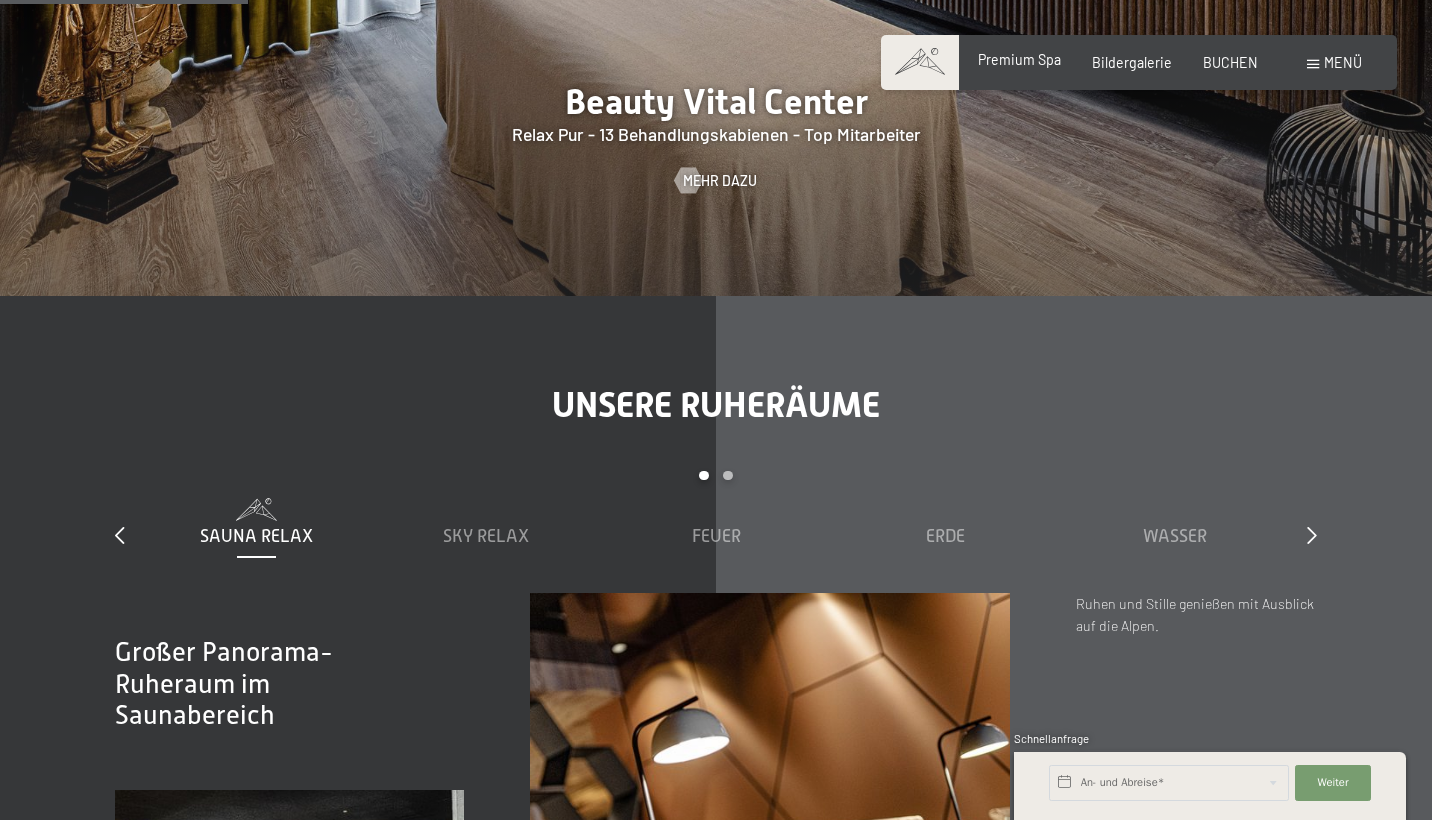 click on "Premium Spa" at bounding box center [1019, 59] 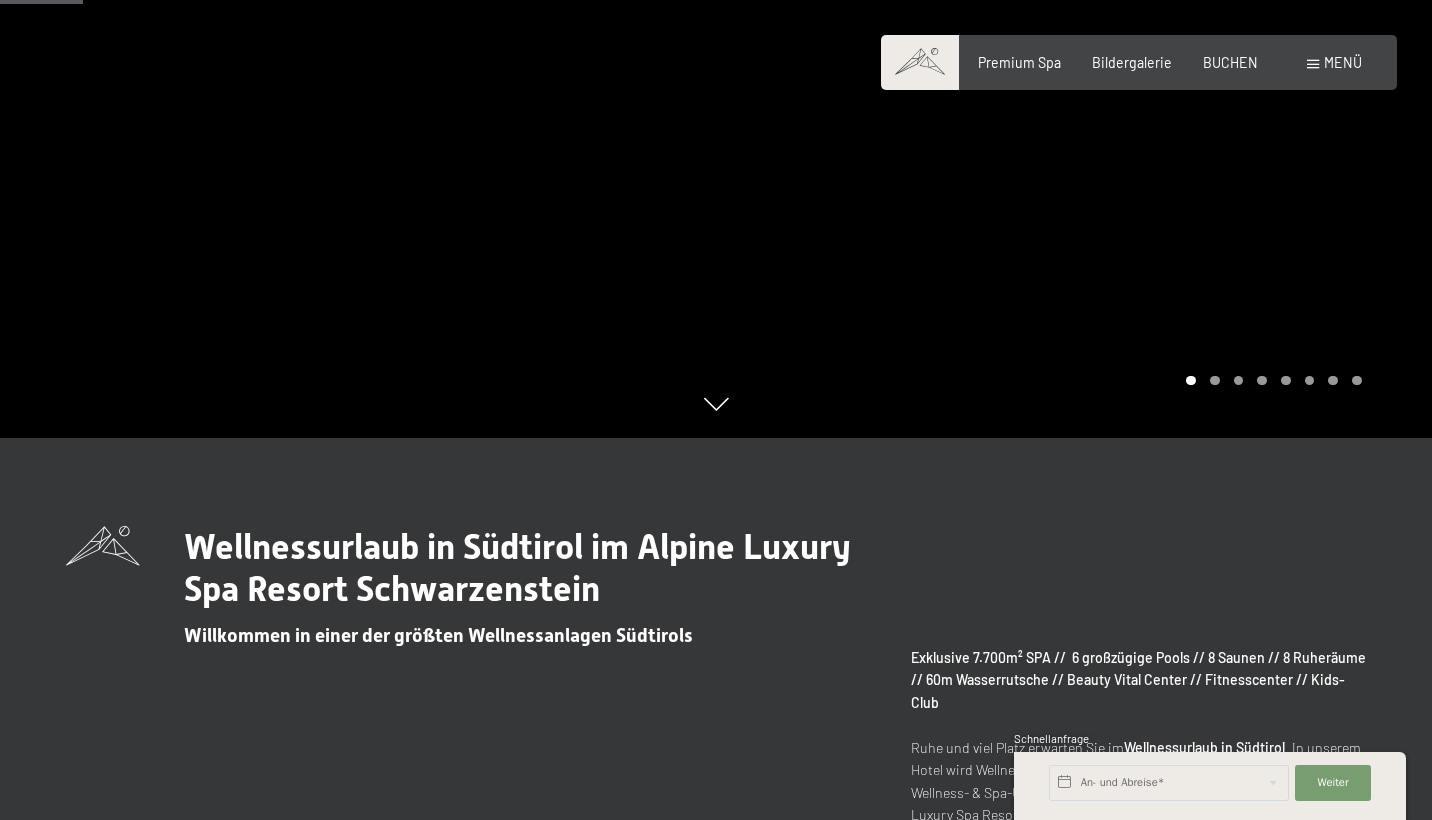 scroll, scrollTop: 725, scrollLeft: 0, axis: vertical 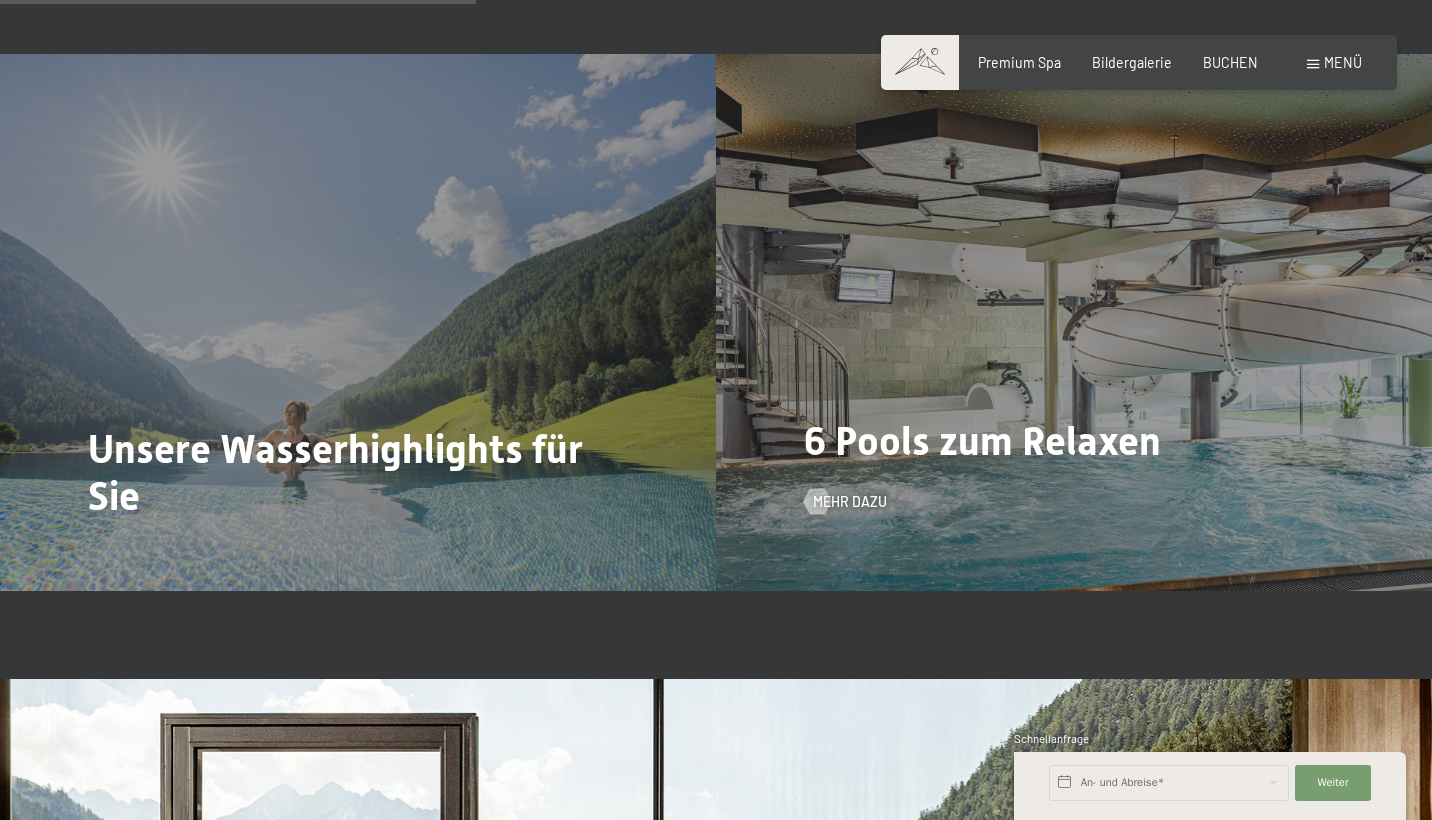 click on "6 Pools zum Relaxen" at bounding box center (982, 441) 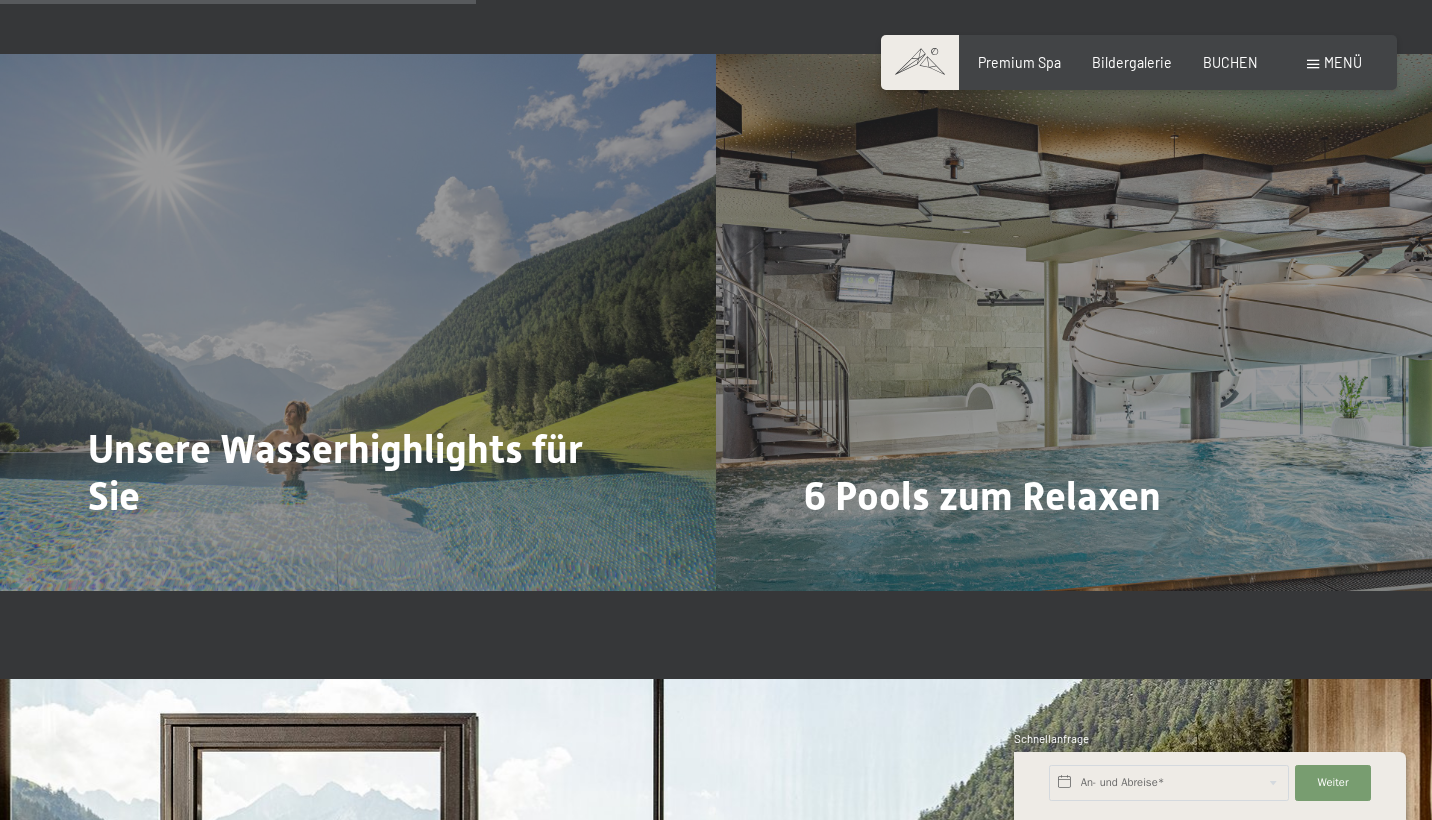 drag, startPoint x: 849, startPoint y: 491, endPoint x: 1067, endPoint y: 433, distance: 225.5837 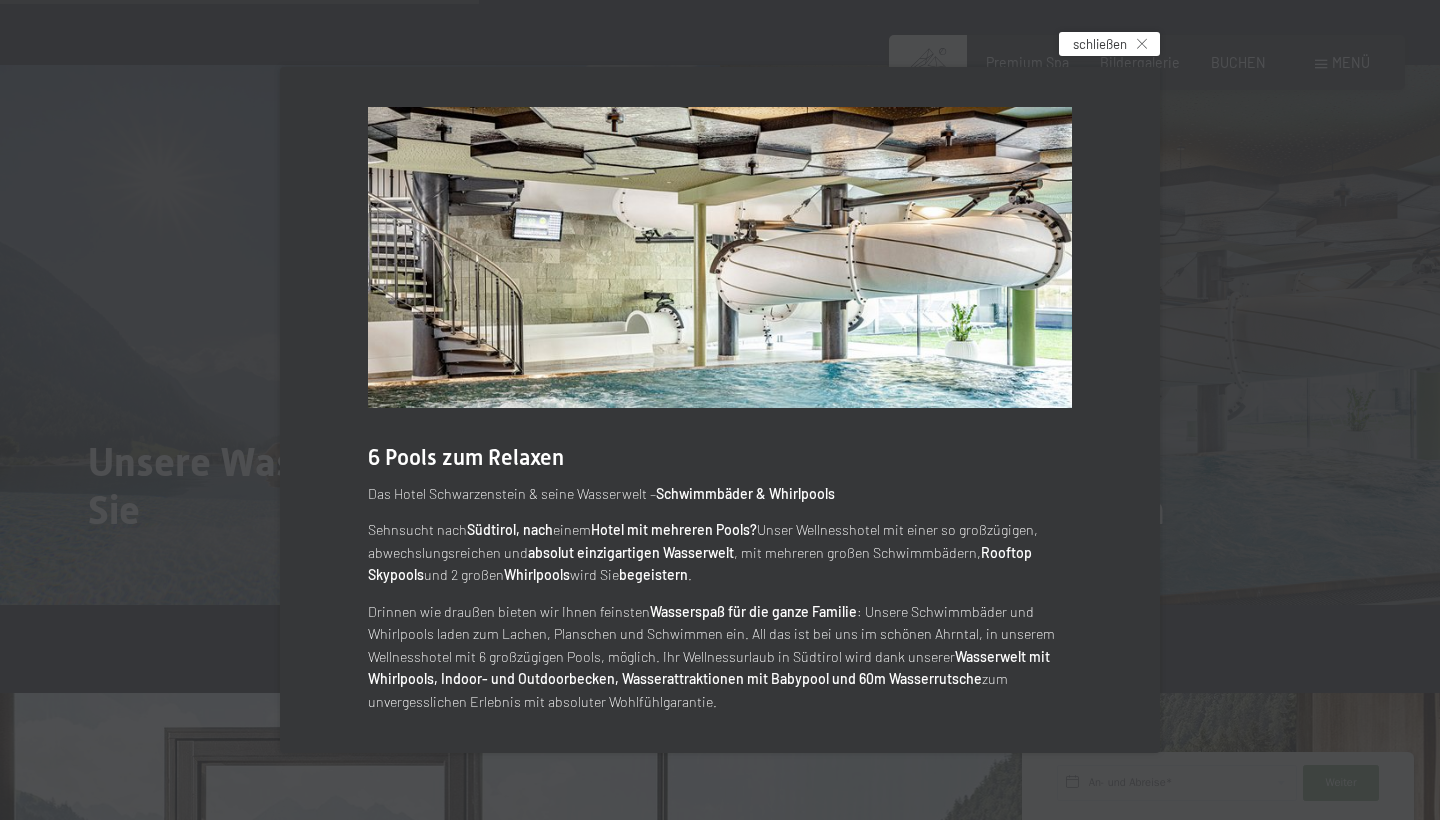 click on "schließen" at bounding box center [1109, 44] 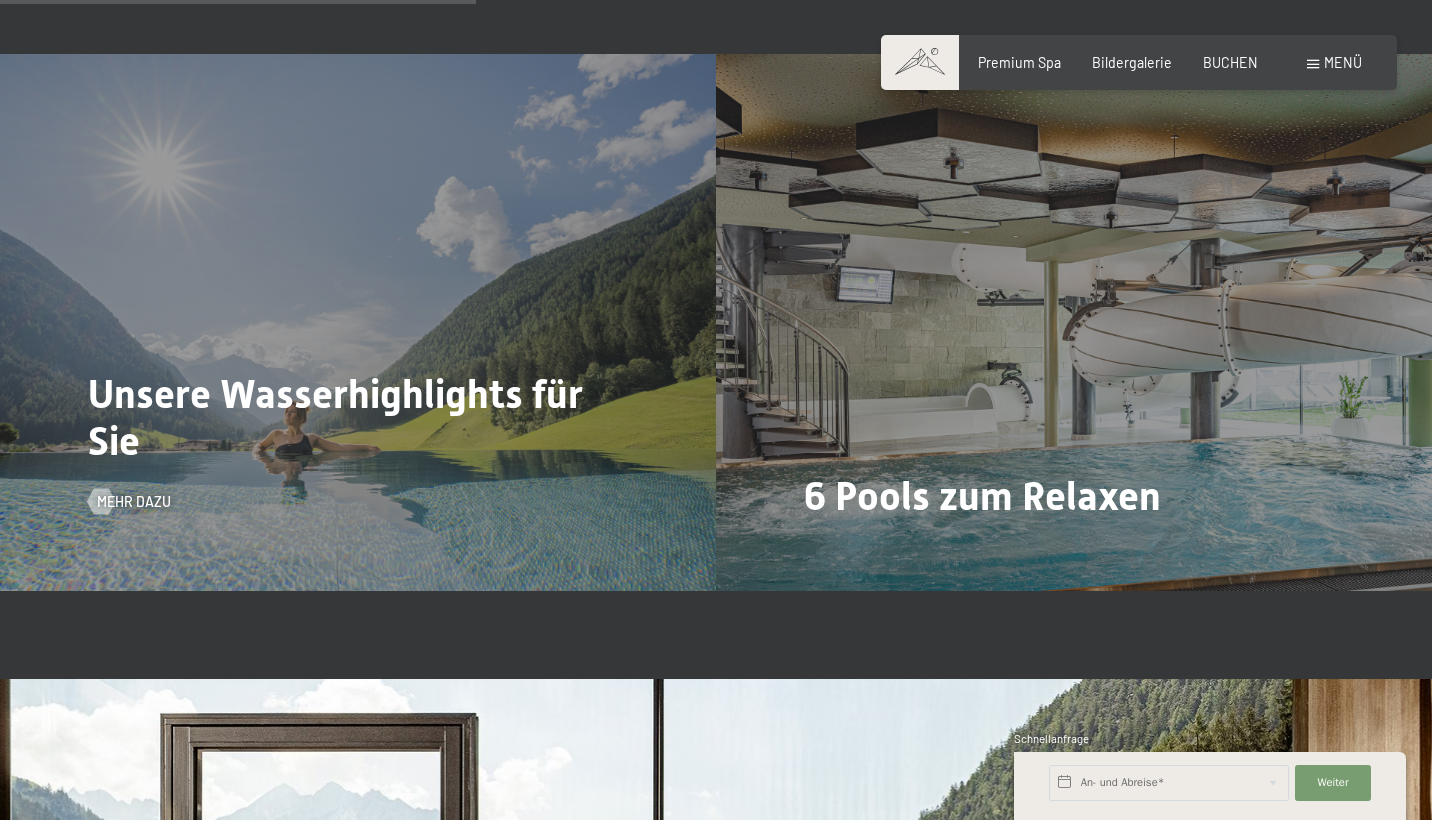 click on "Unsere Wasserhighlights für Sie" at bounding box center (335, 418) 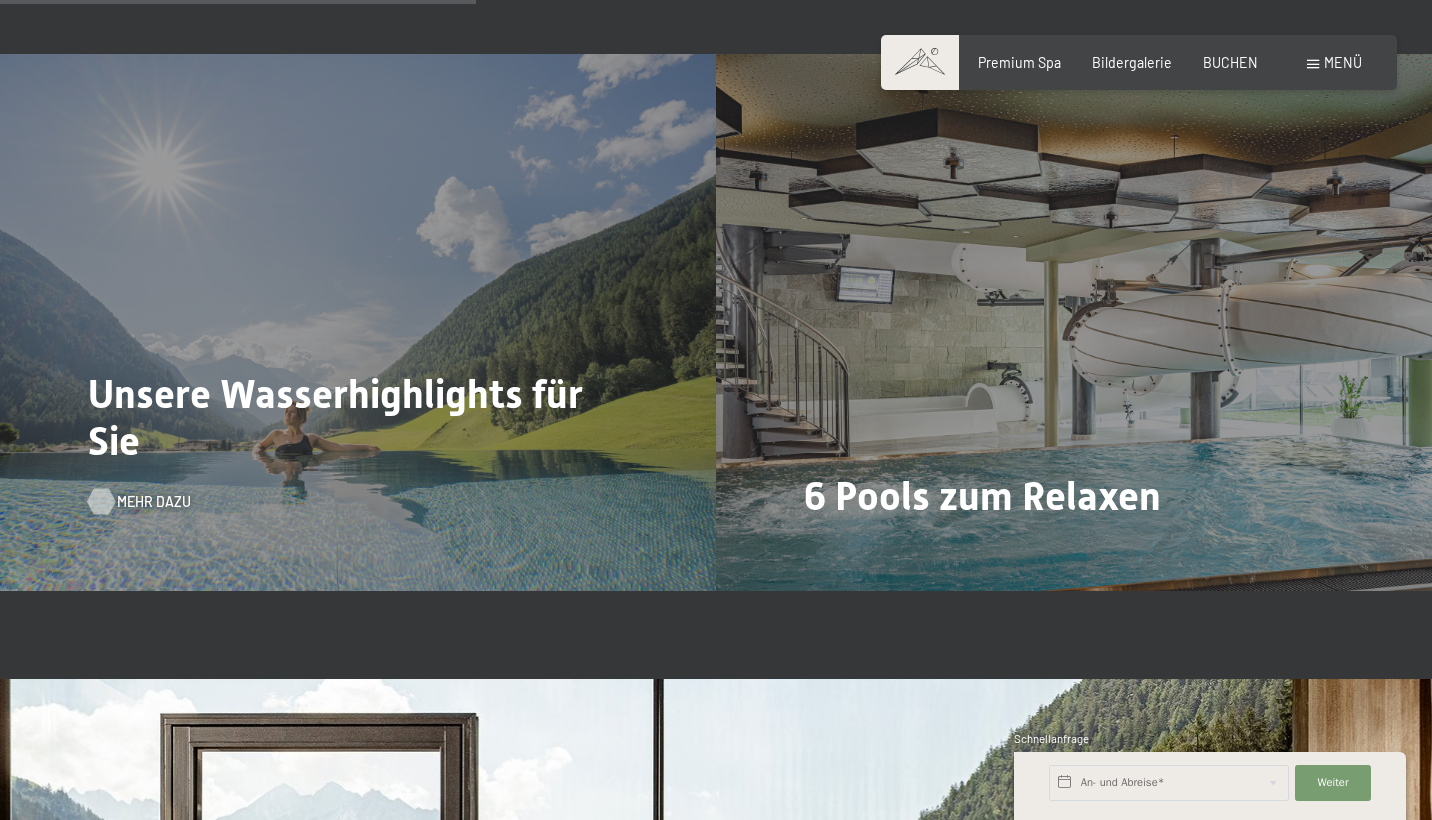 click on "Mehr dazu" at bounding box center [154, 502] 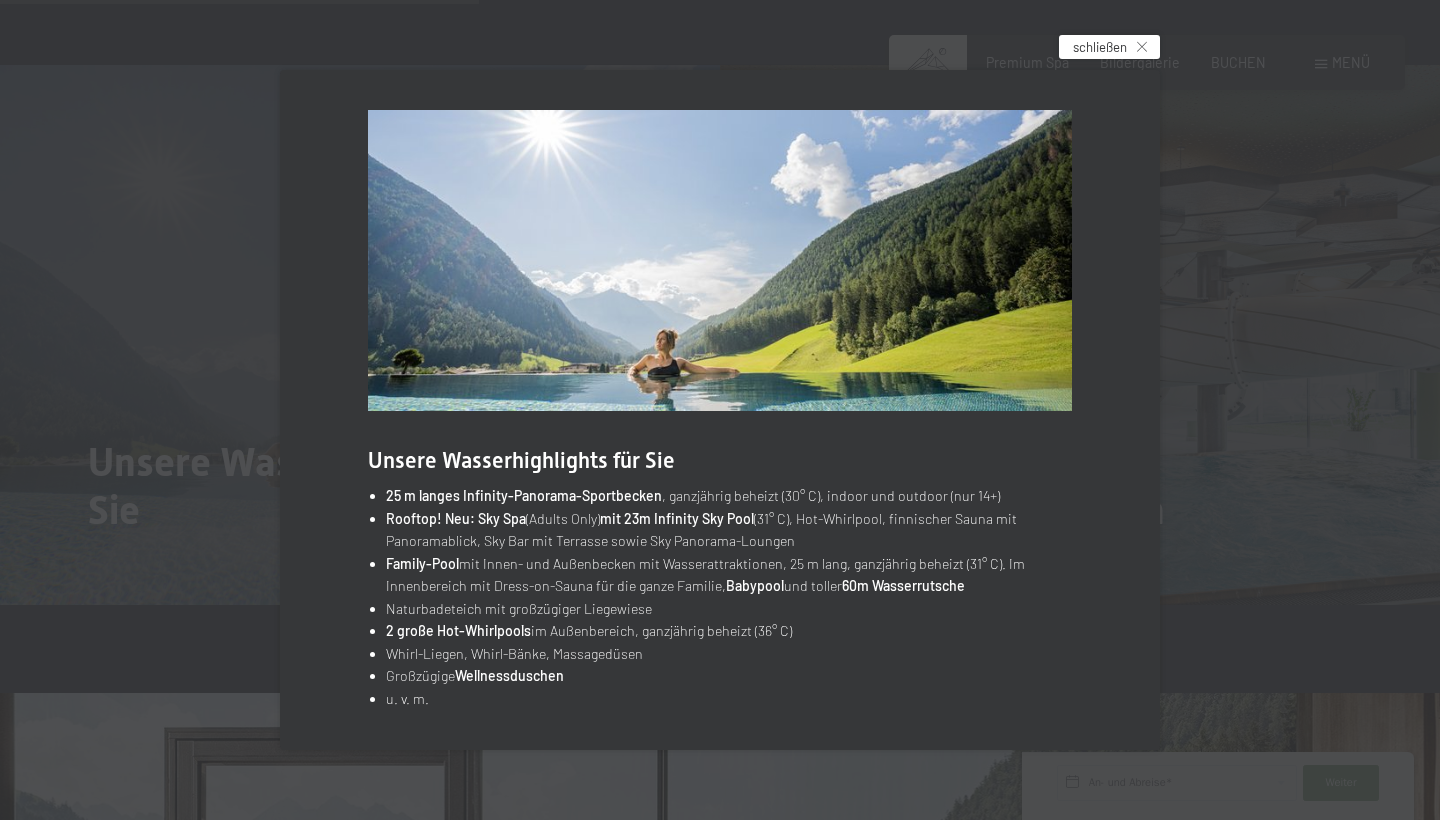 click on "schließen" at bounding box center [1100, 47] 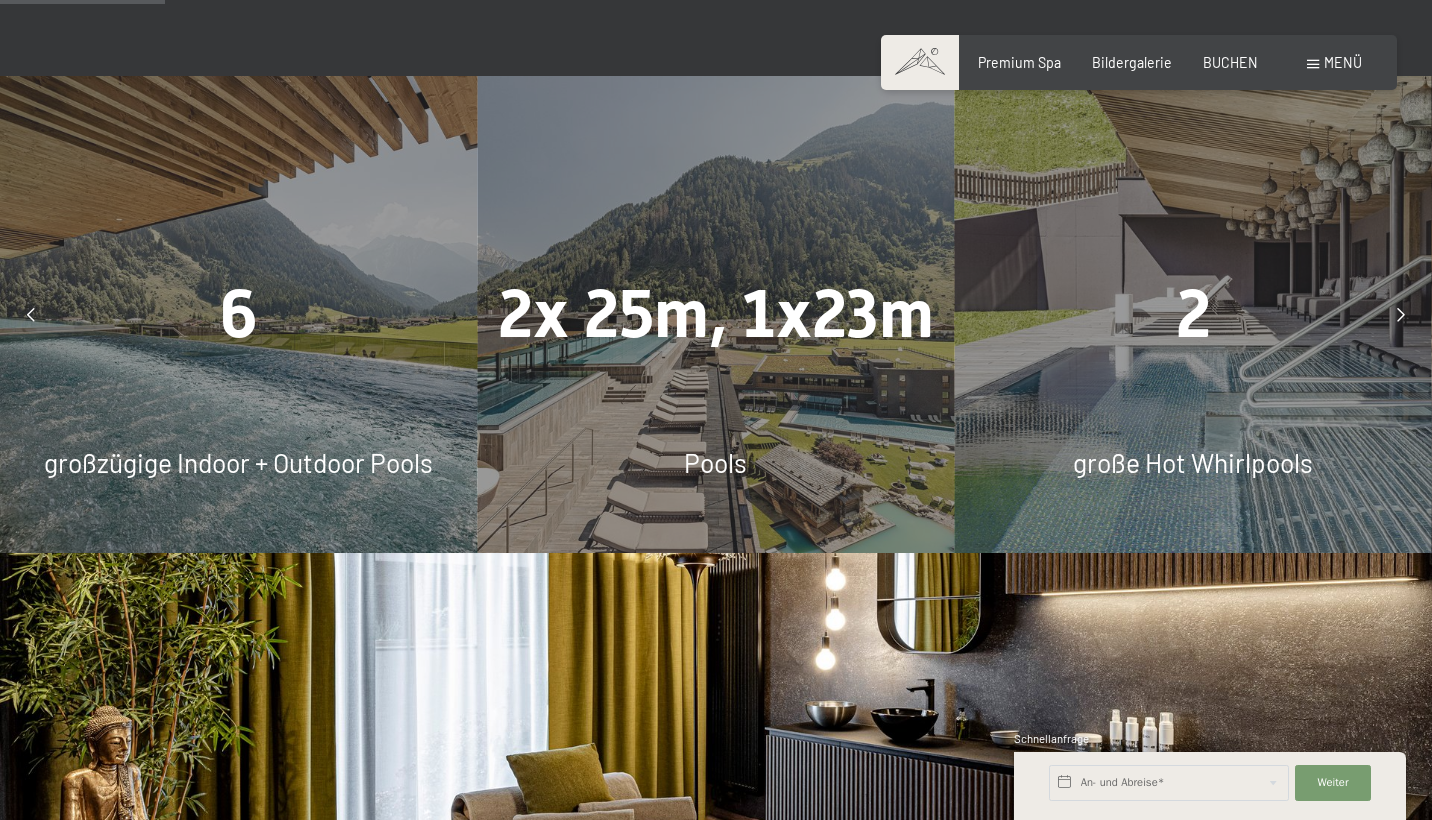 scroll, scrollTop: 839, scrollLeft: 0, axis: vertical 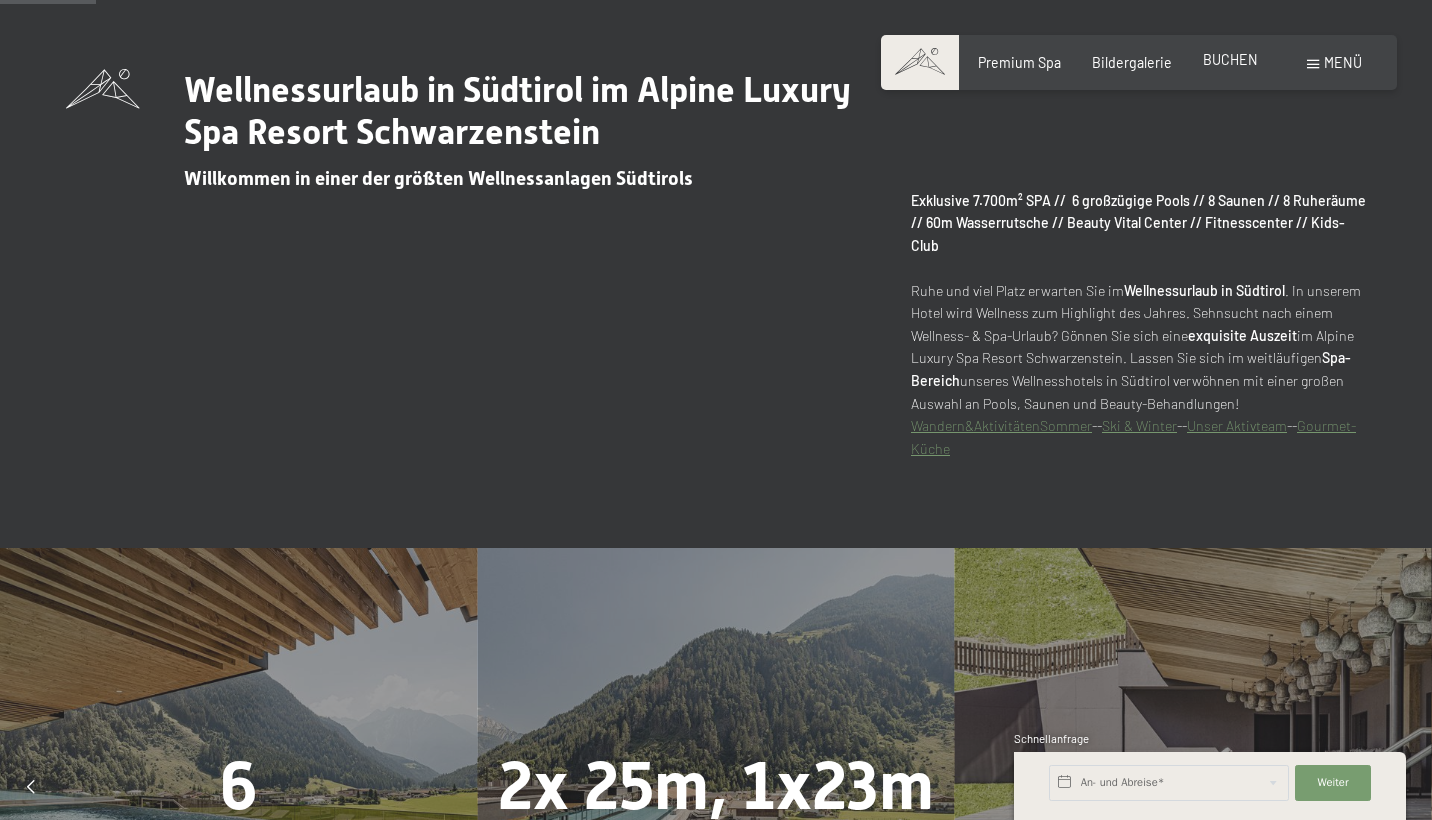 click on "BUCHEN" at bounding box center [1230, 59] 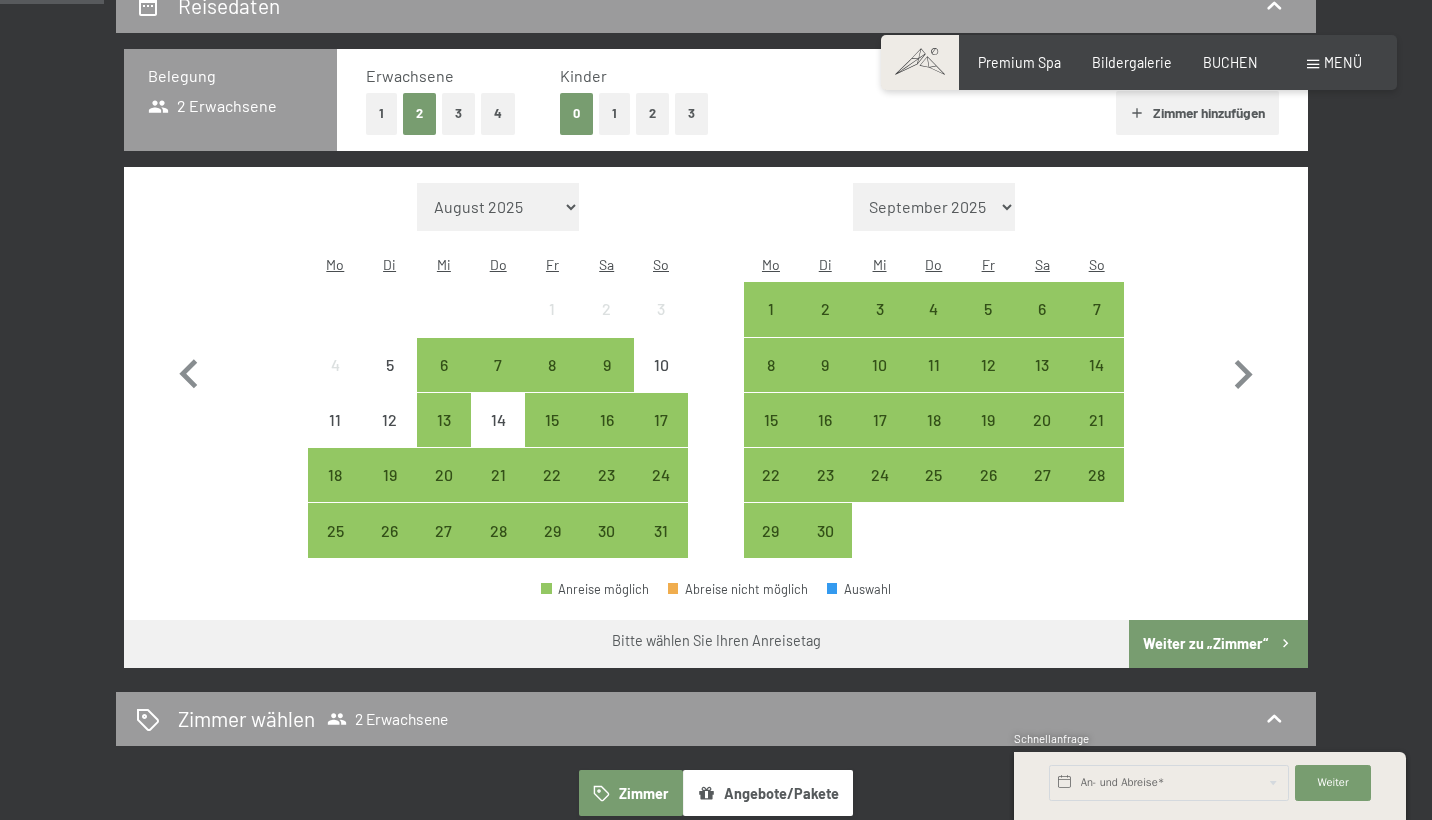 scroll, scrollTop: 442, scrollLeft: 0, axis: vertical 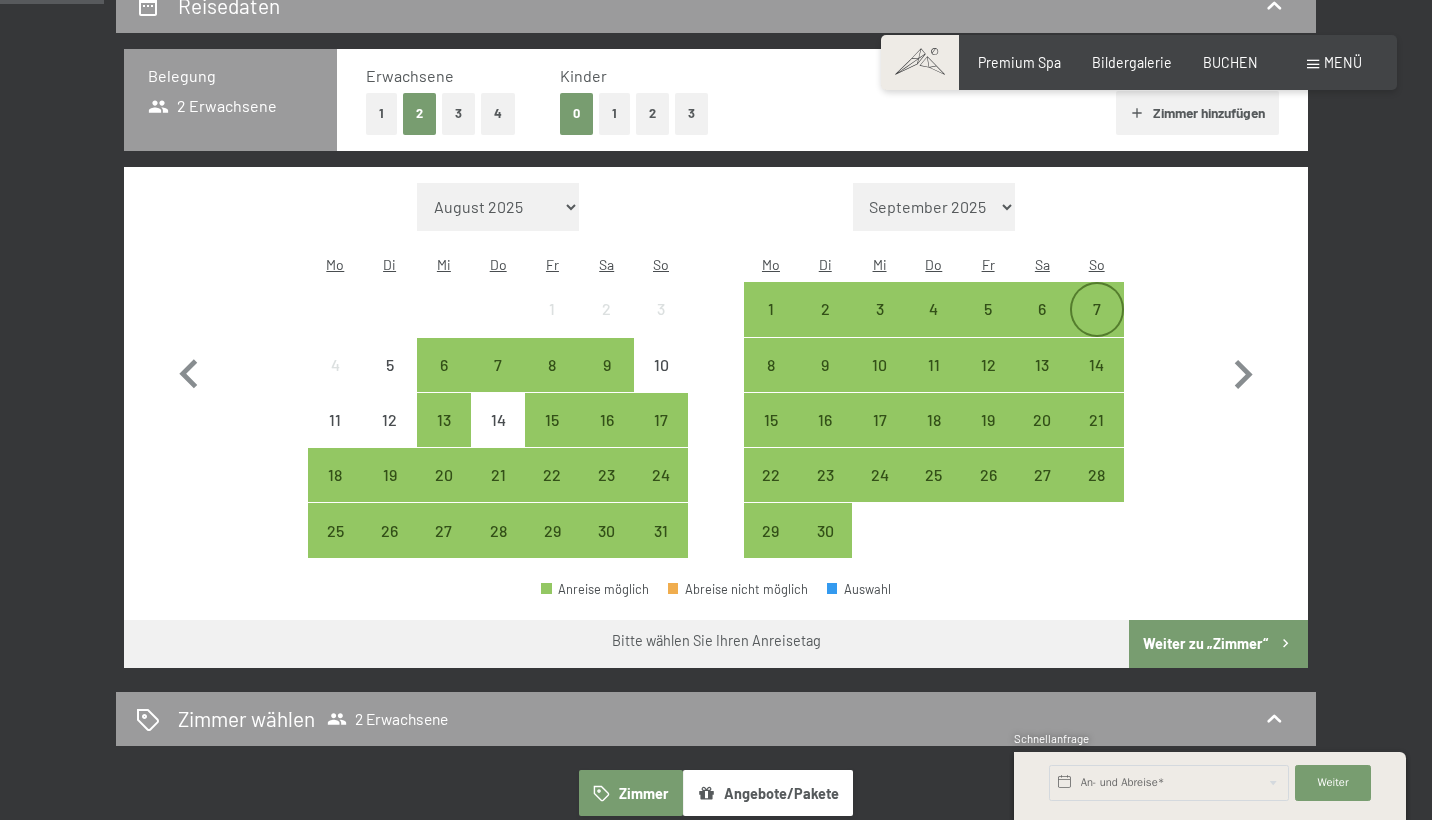 click on "7" at bounding box center (1097, 326) 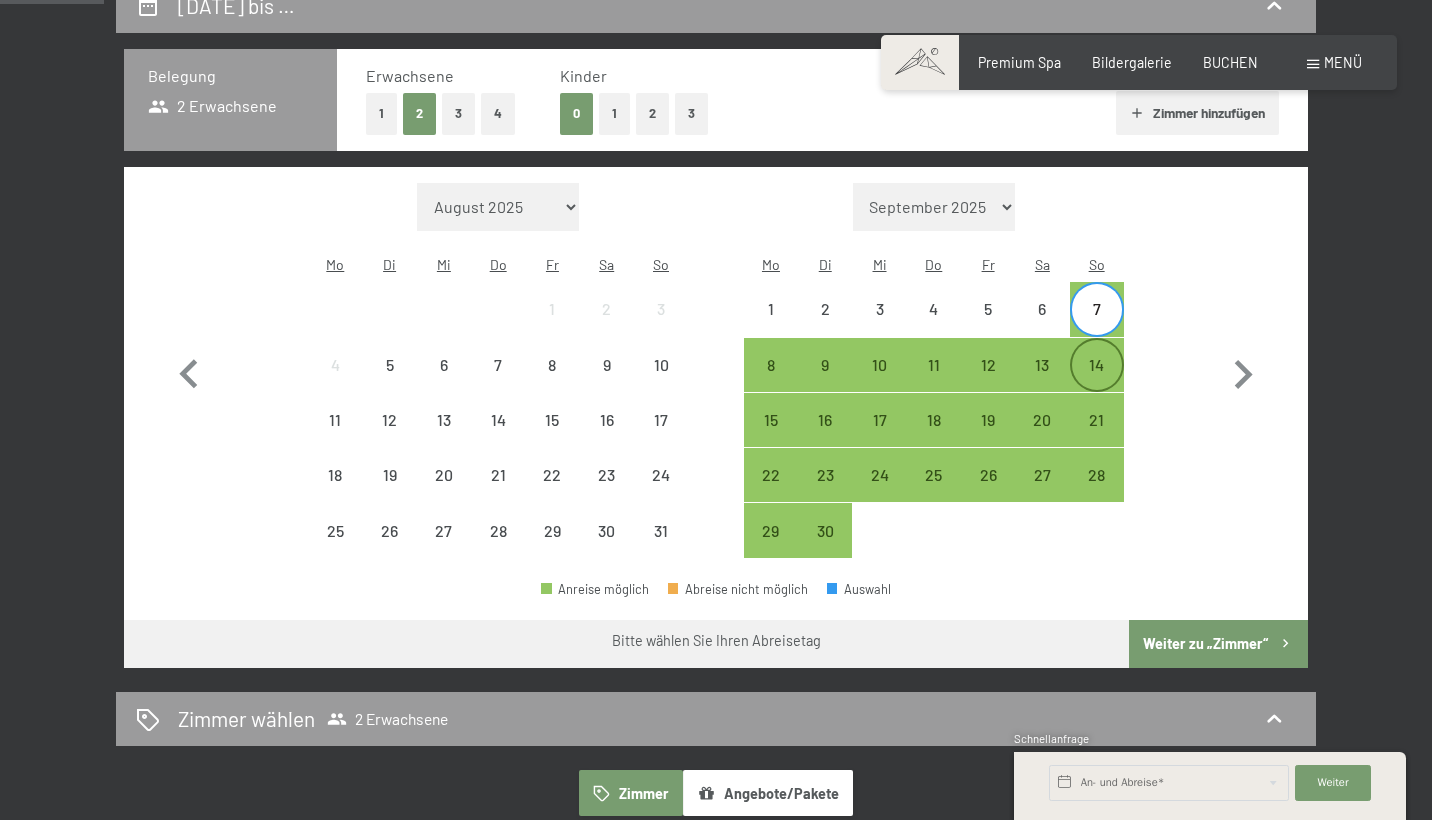 click on "14" at bounding box center (1097, 382) 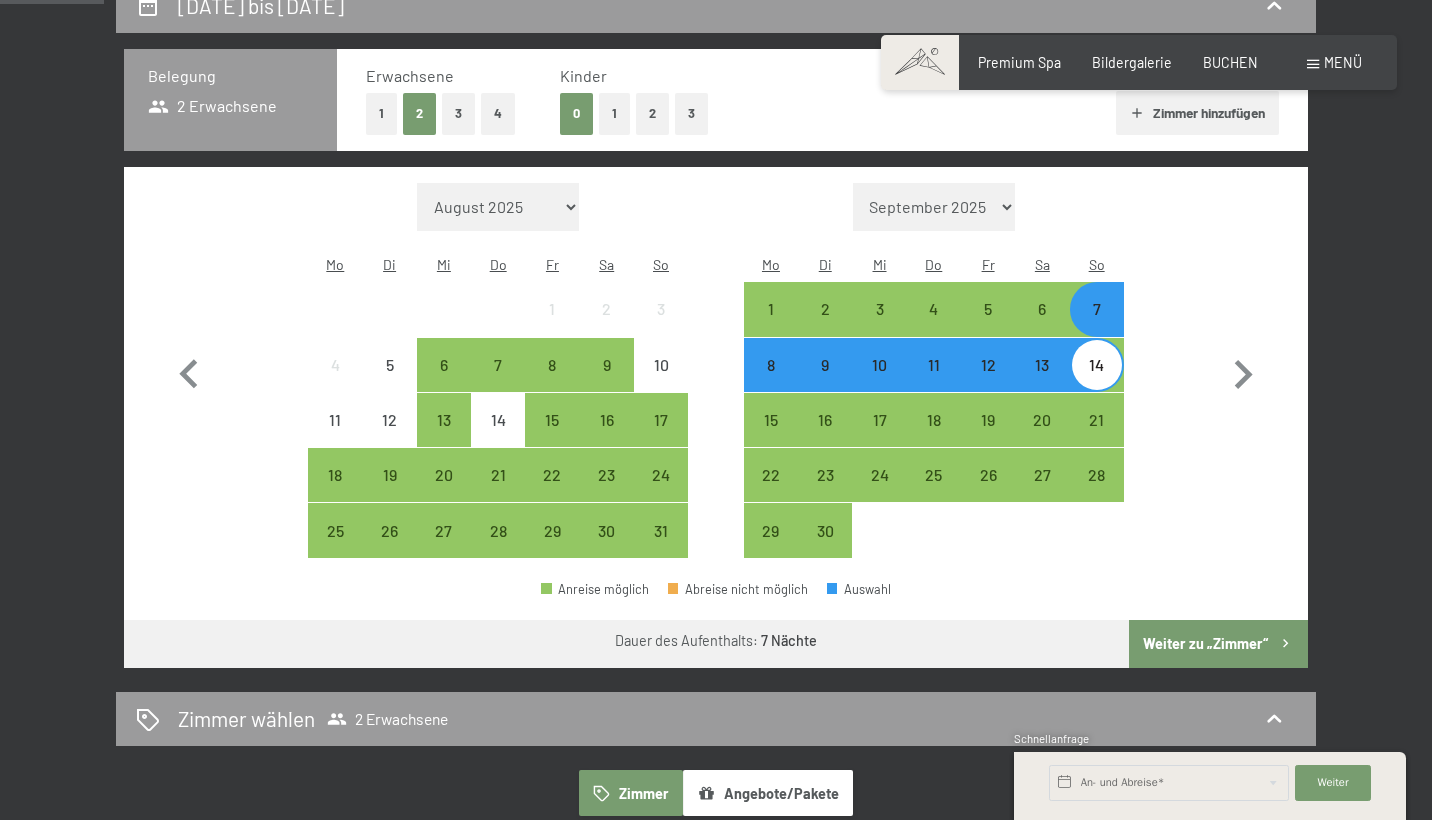 click on "Weiter zu „Zimmer“" at bounding box center (1218, 644) 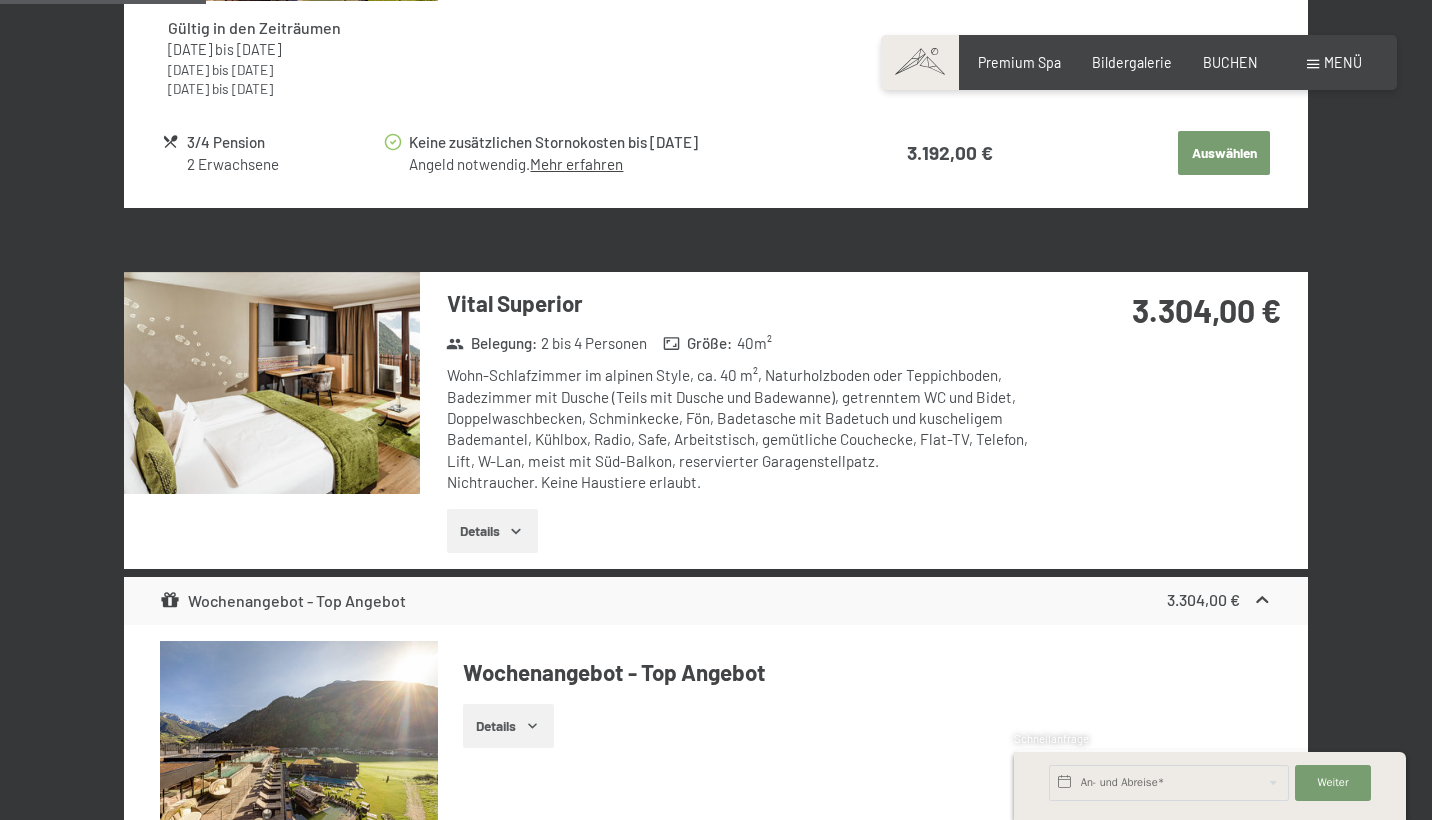 scroll, scrollTop: 1294, scrollLeft: 0, axis: vertical 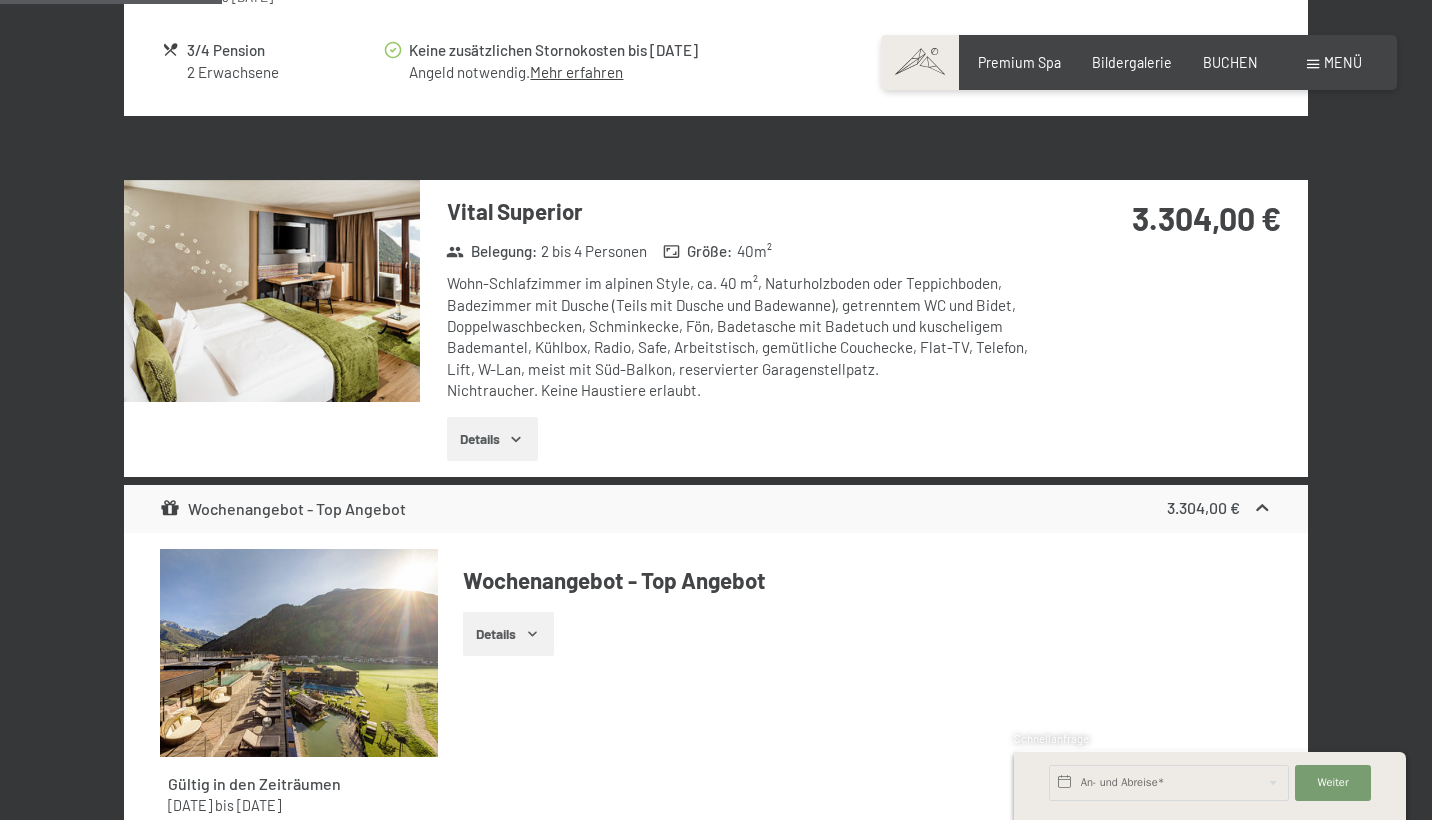 click on "Details" at bounding box center [492, 439] 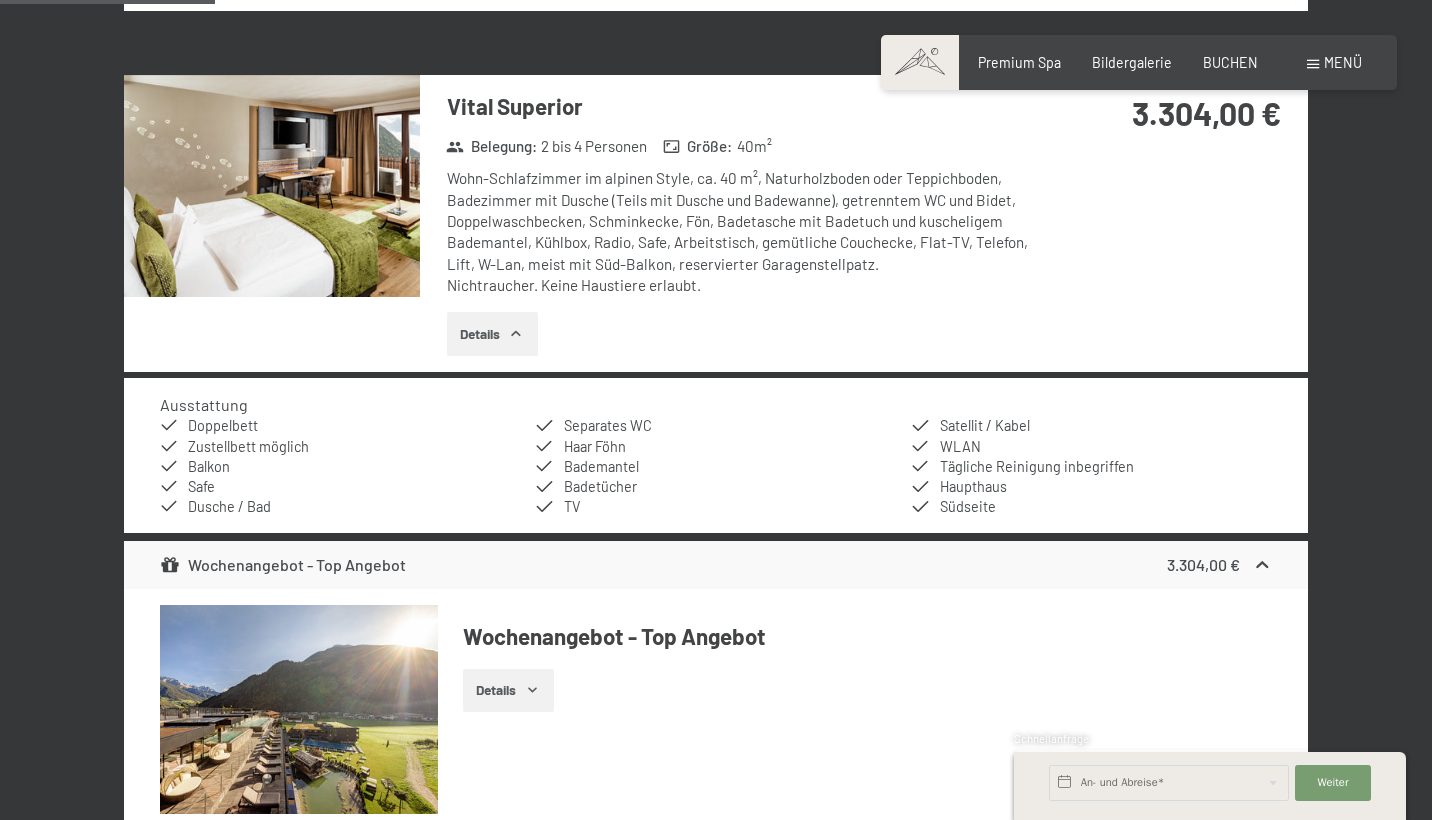 scroll, scrollTop: 1156, scrollLeft: 0, axis: vertical 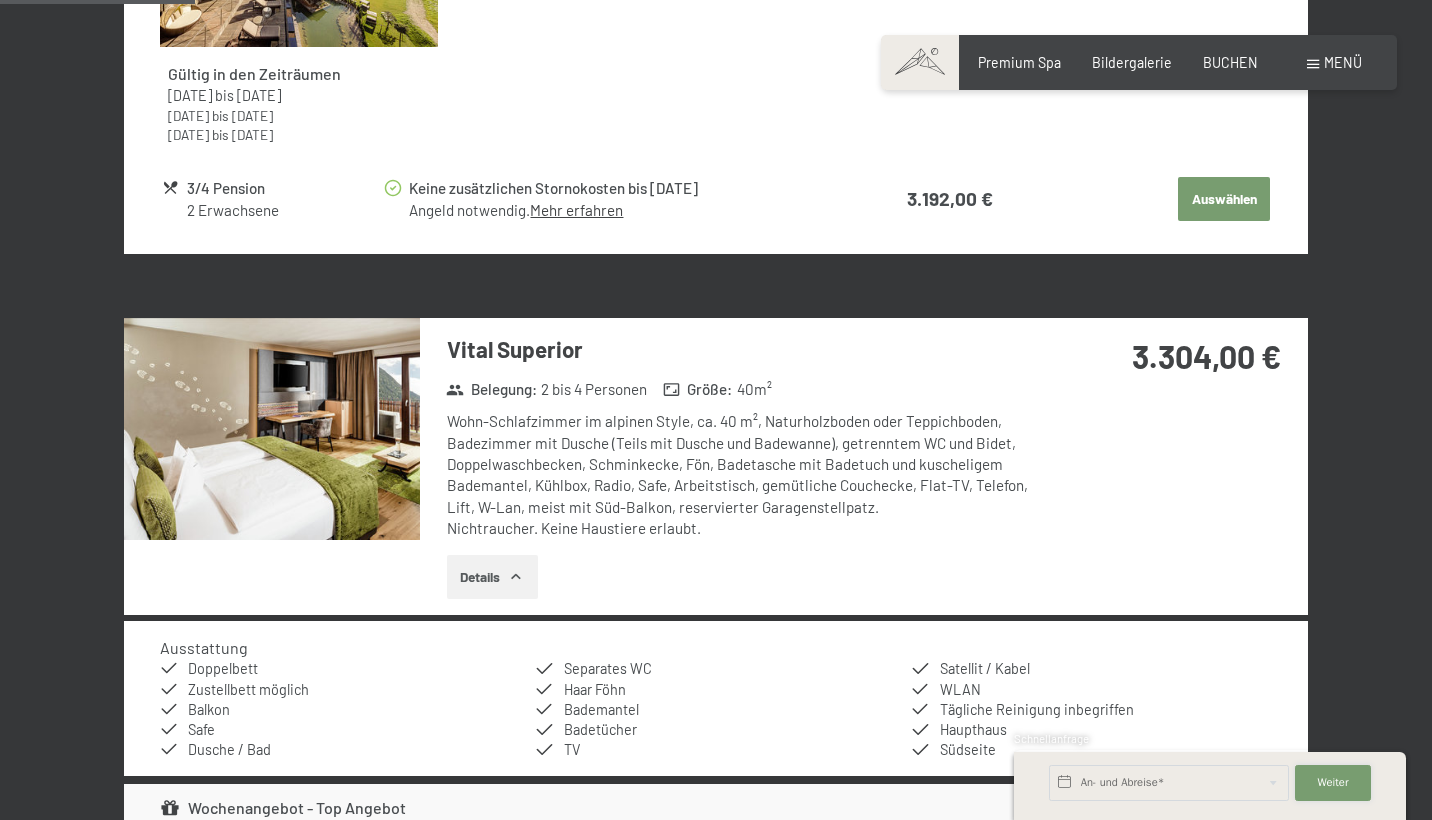 click on "Weiter Adressfelder ausblenden" at bounding box center [1333, 783] 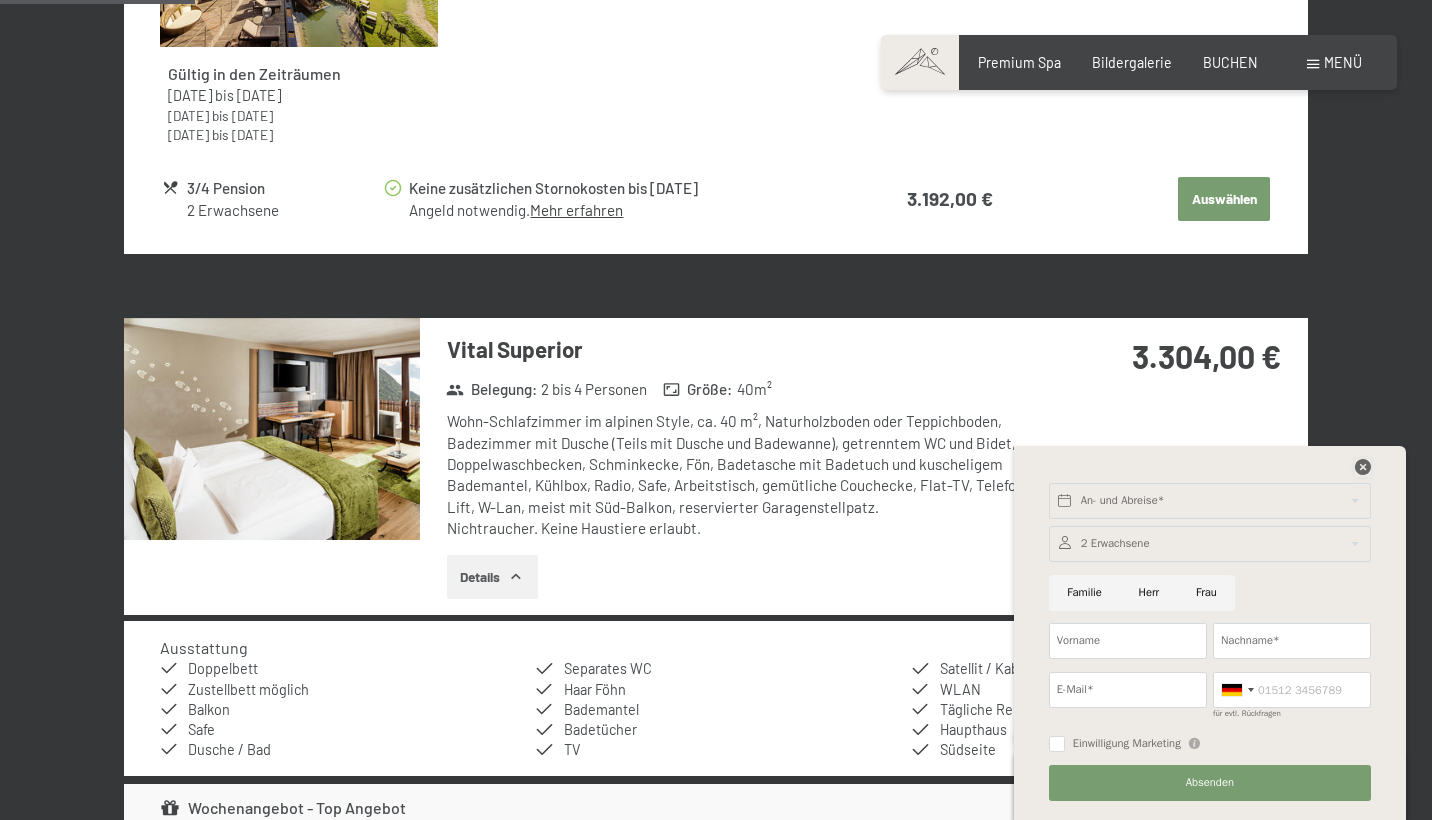 click at bounding box center [1363, 467] 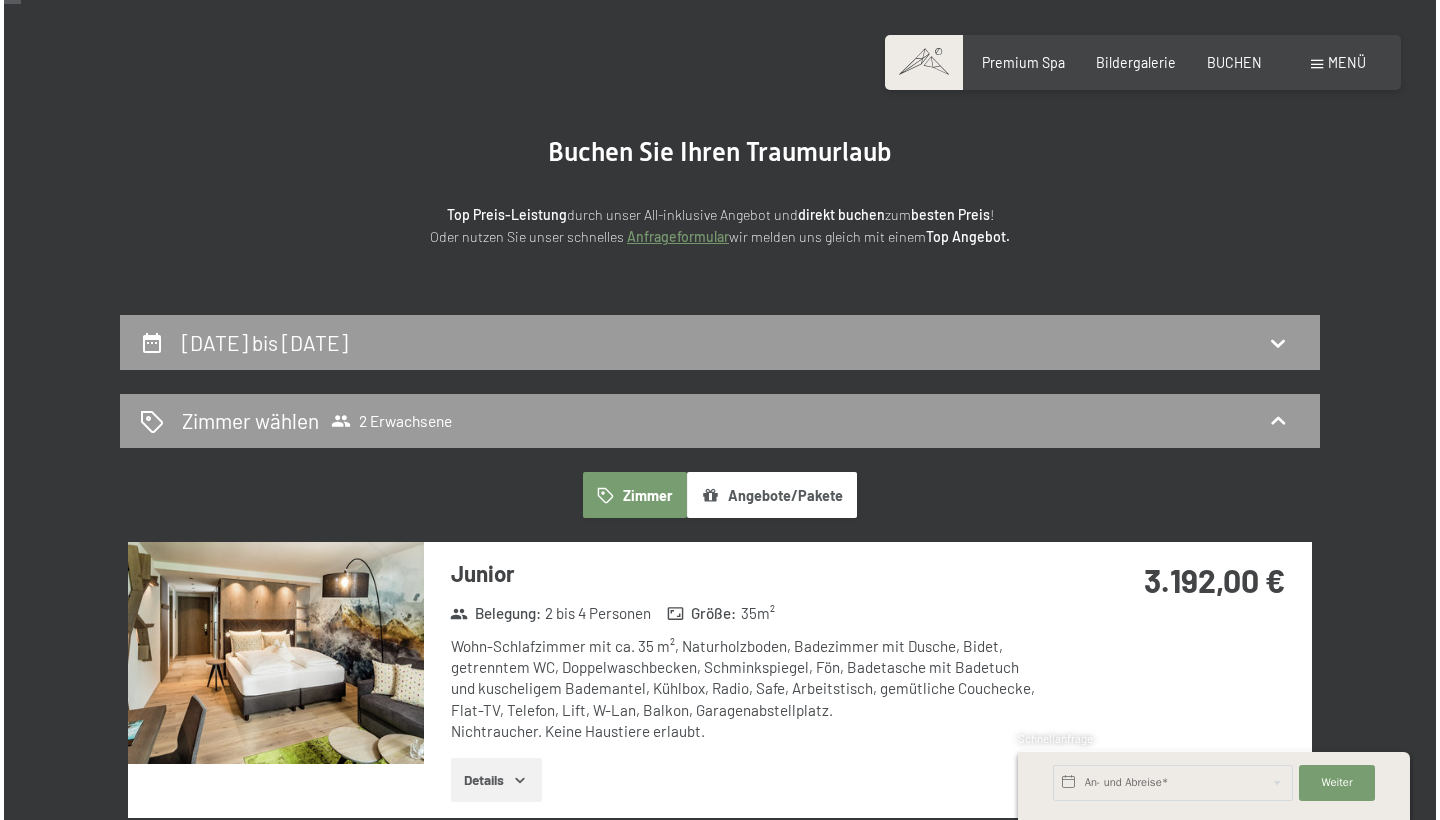 scroll, scrollTop: 0, scrollLeft: 0, axis: both 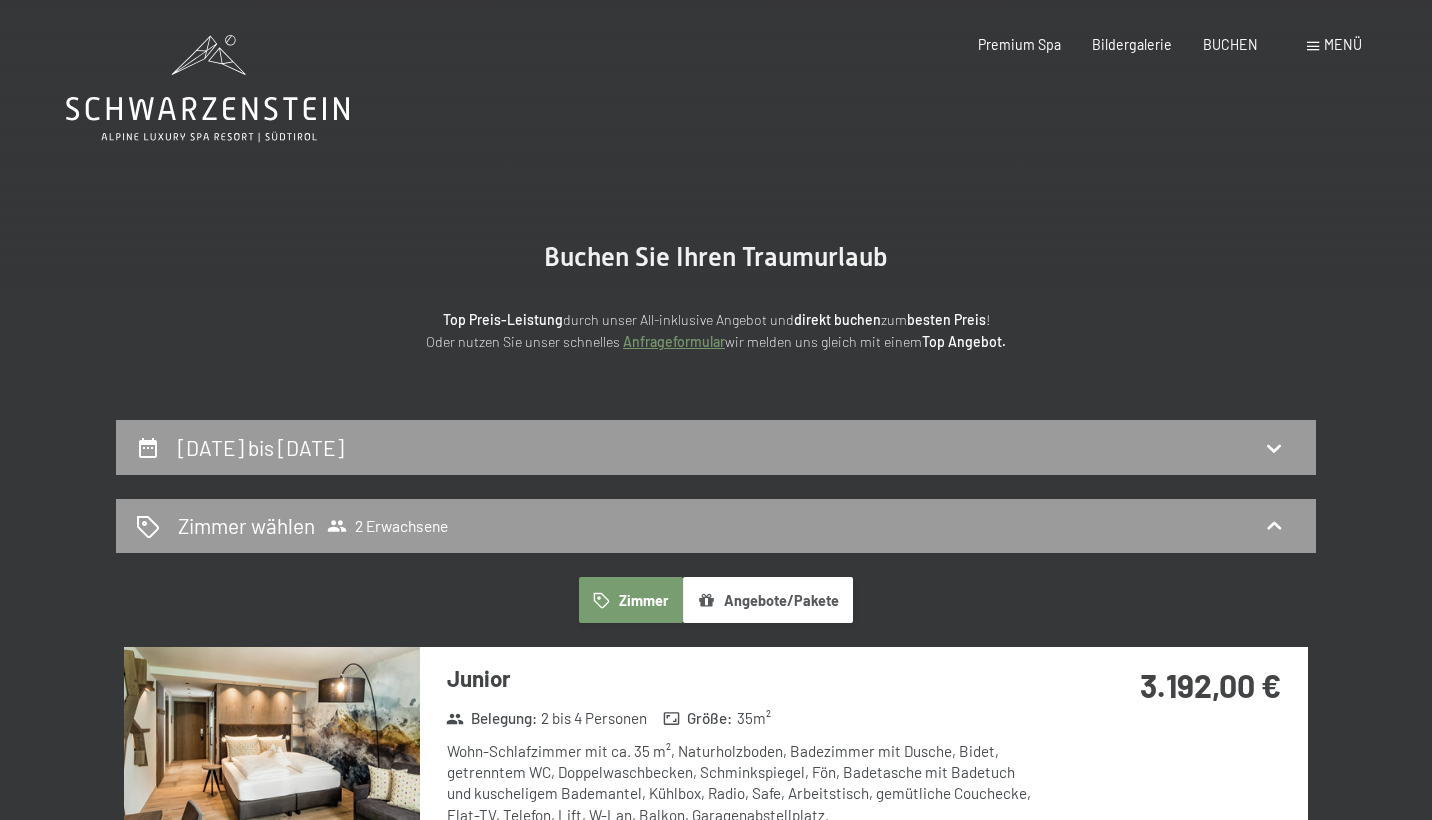 click at bounding box center [1313, 46] 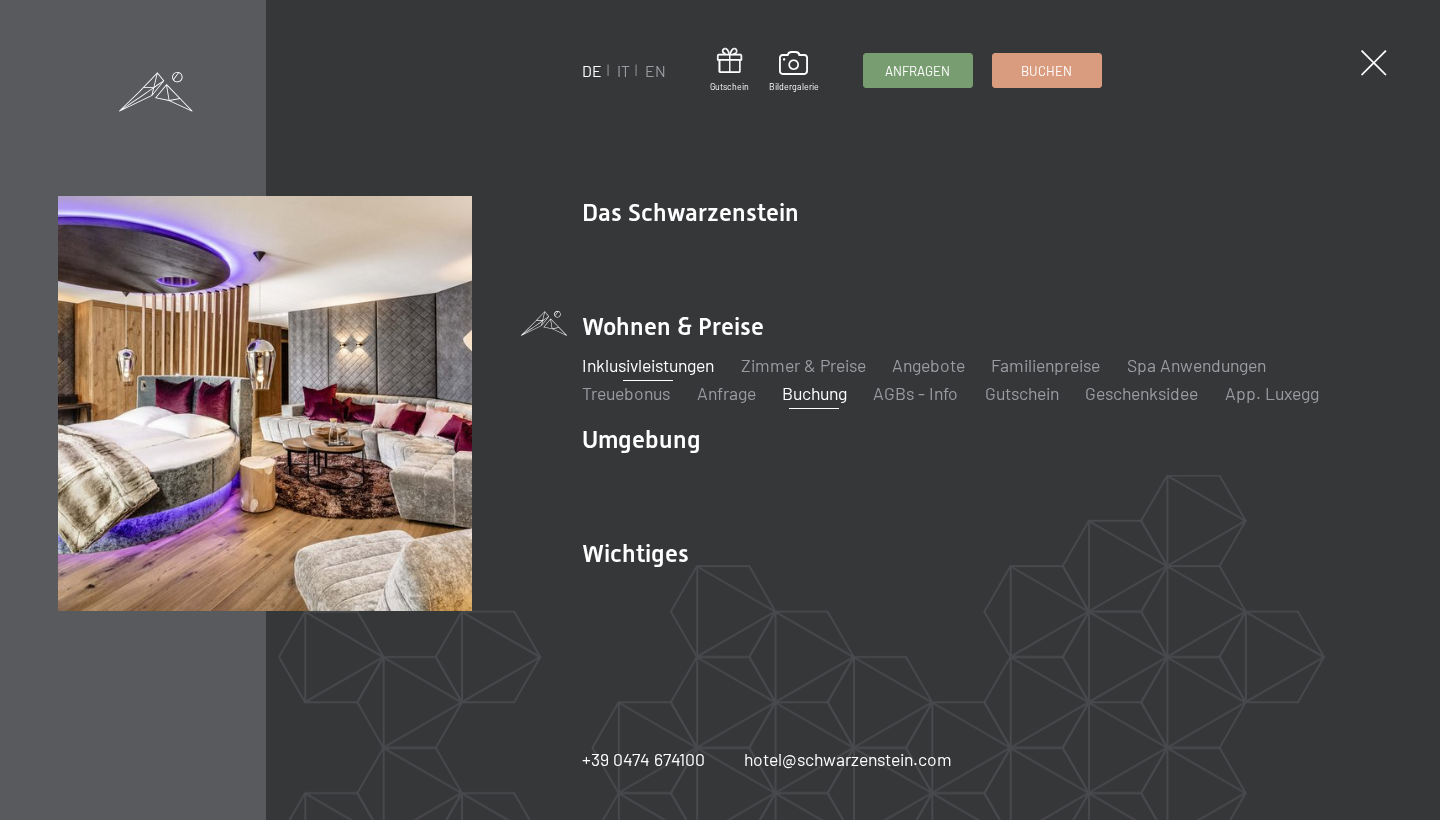 click on "Inklusivleistungen" at bounding box center [648, 365] 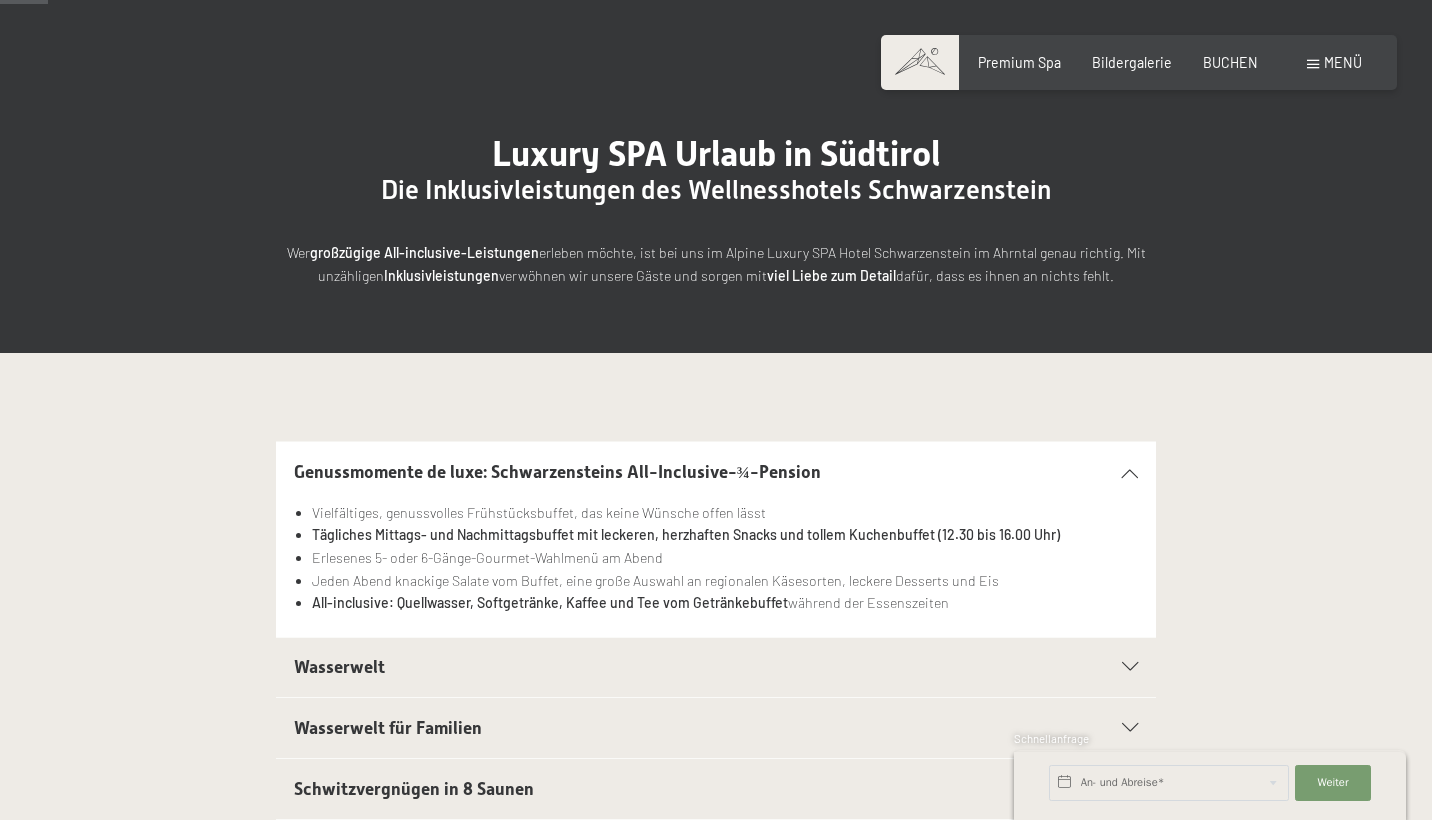 scroll, scrollTop: 0, scrollLeft: 0, axis: both 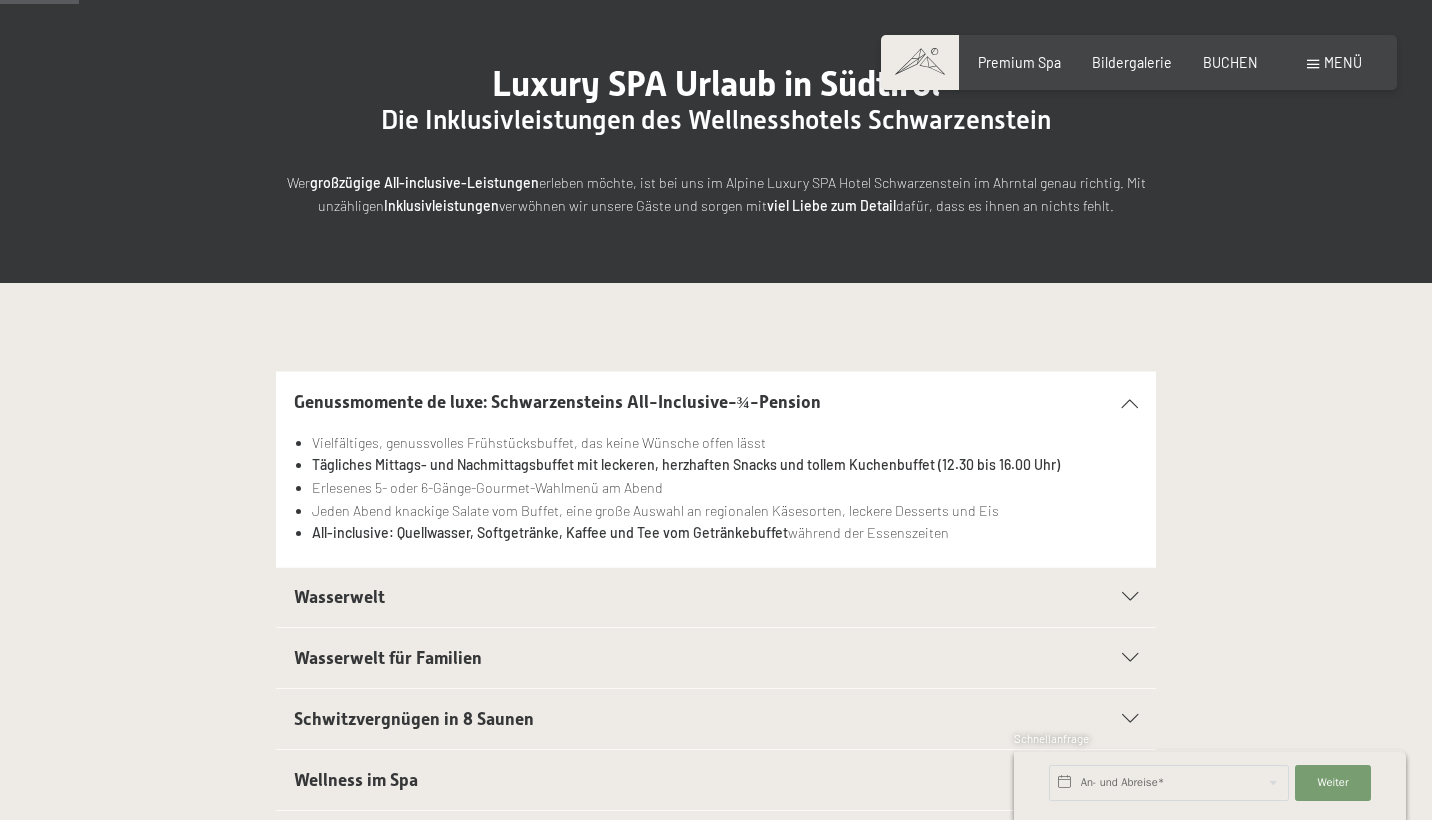 click at bounding box center (1130, 402) 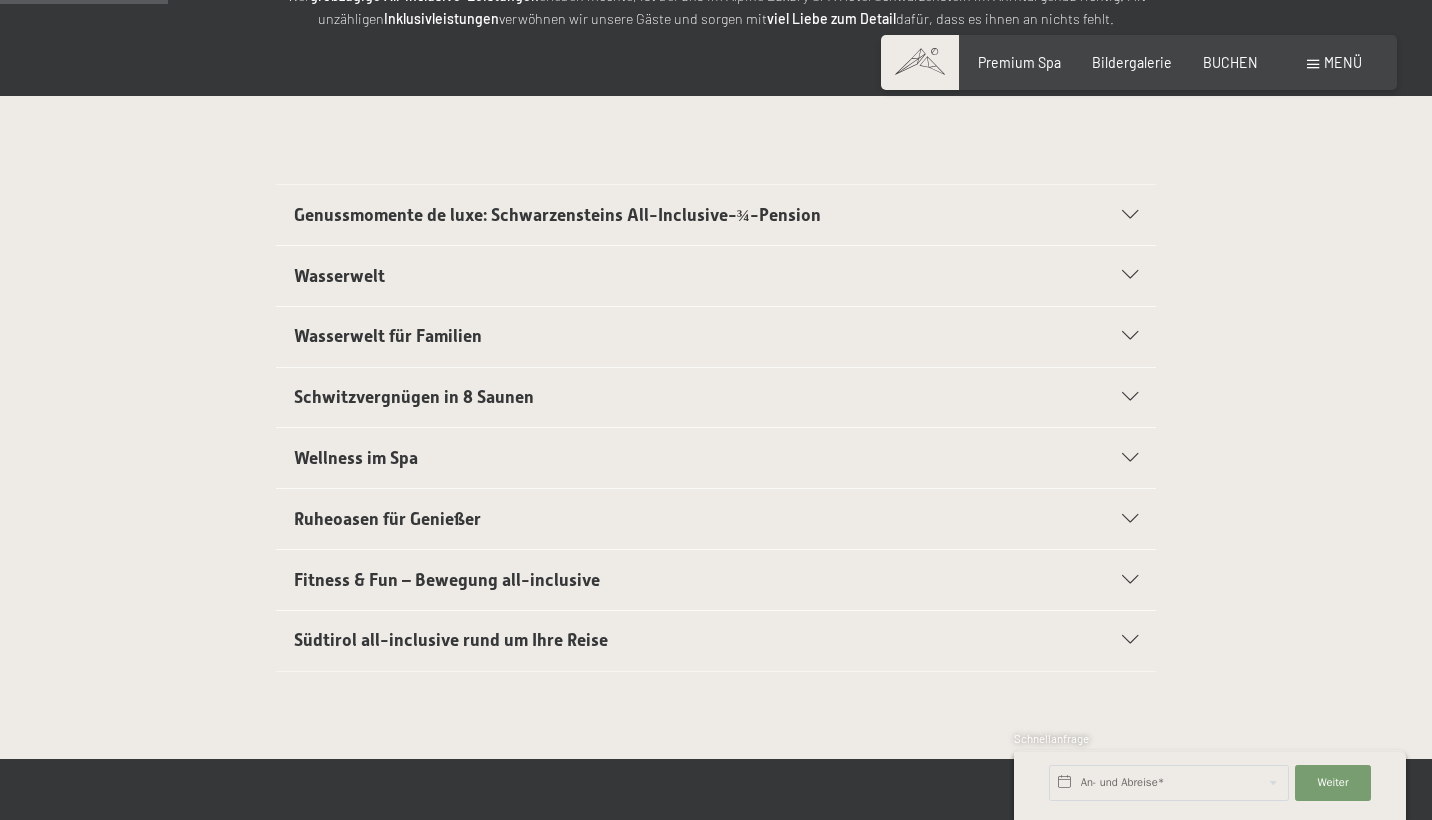 scroll, scrollTop: 0, scrollLeft: 0, axis: both 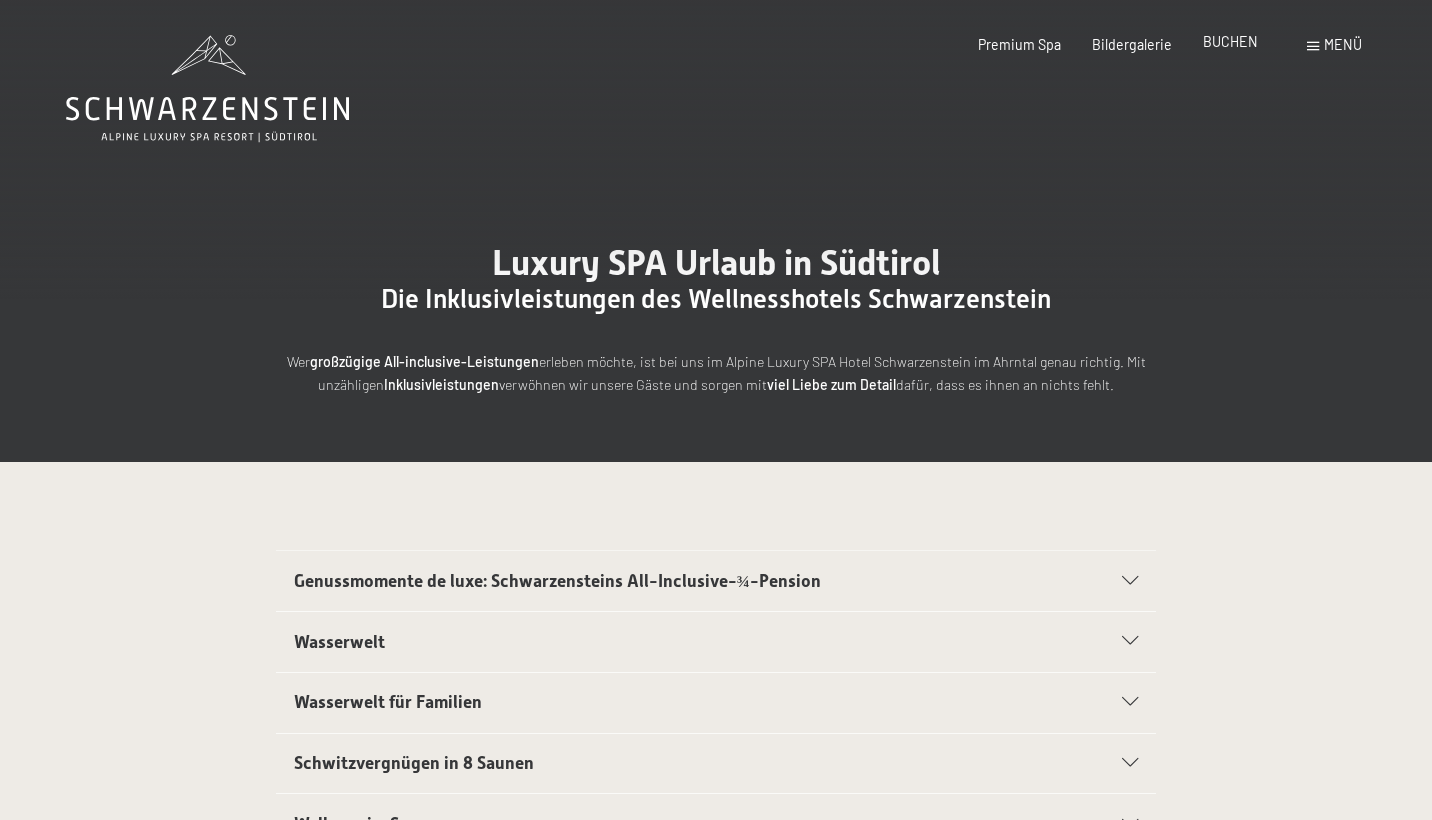 click on "BUCHEN" at bounding box center (1230, 41) 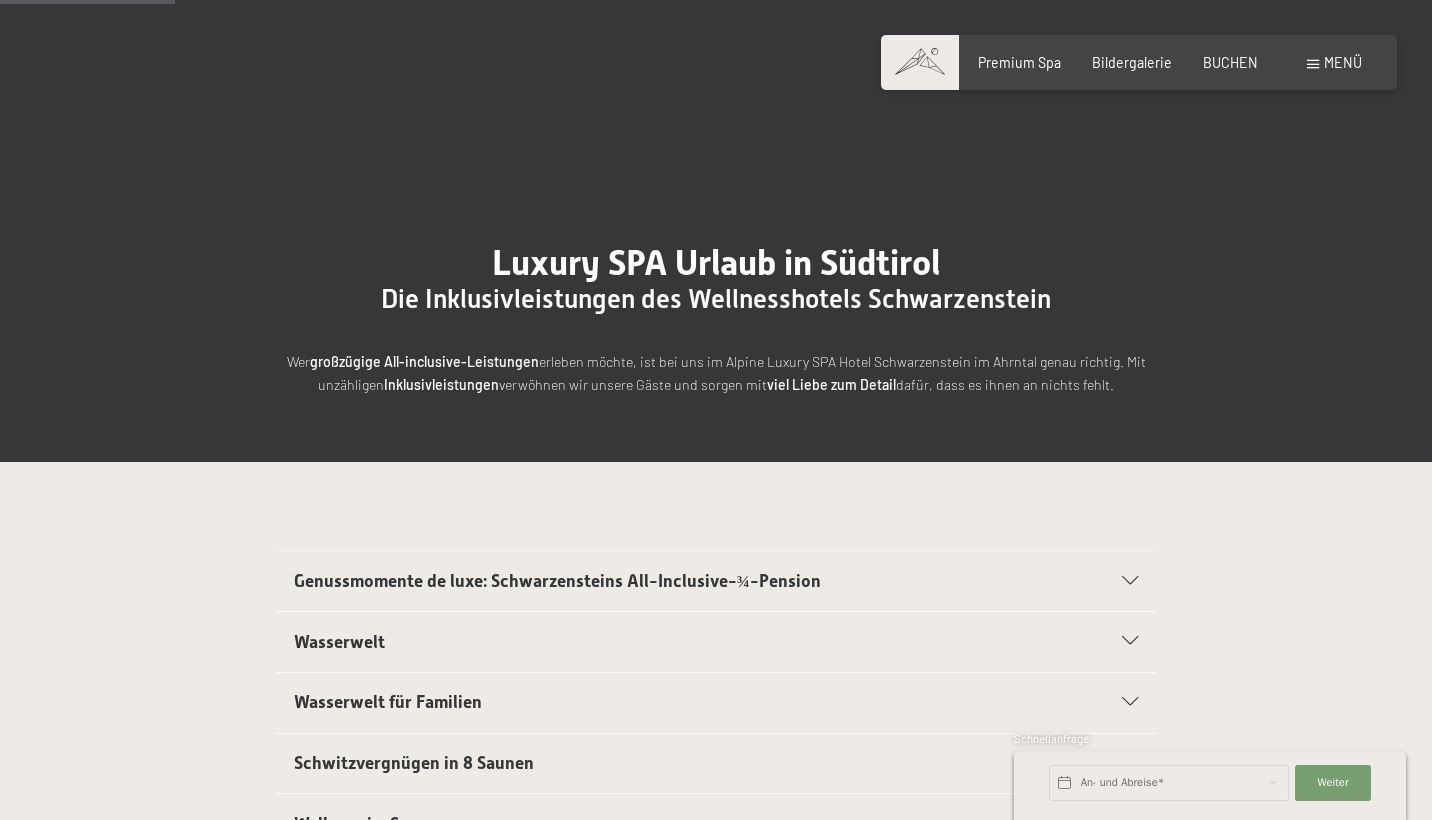scroll, scrollTop: 382, scrollLeft: 0, axis: vertical 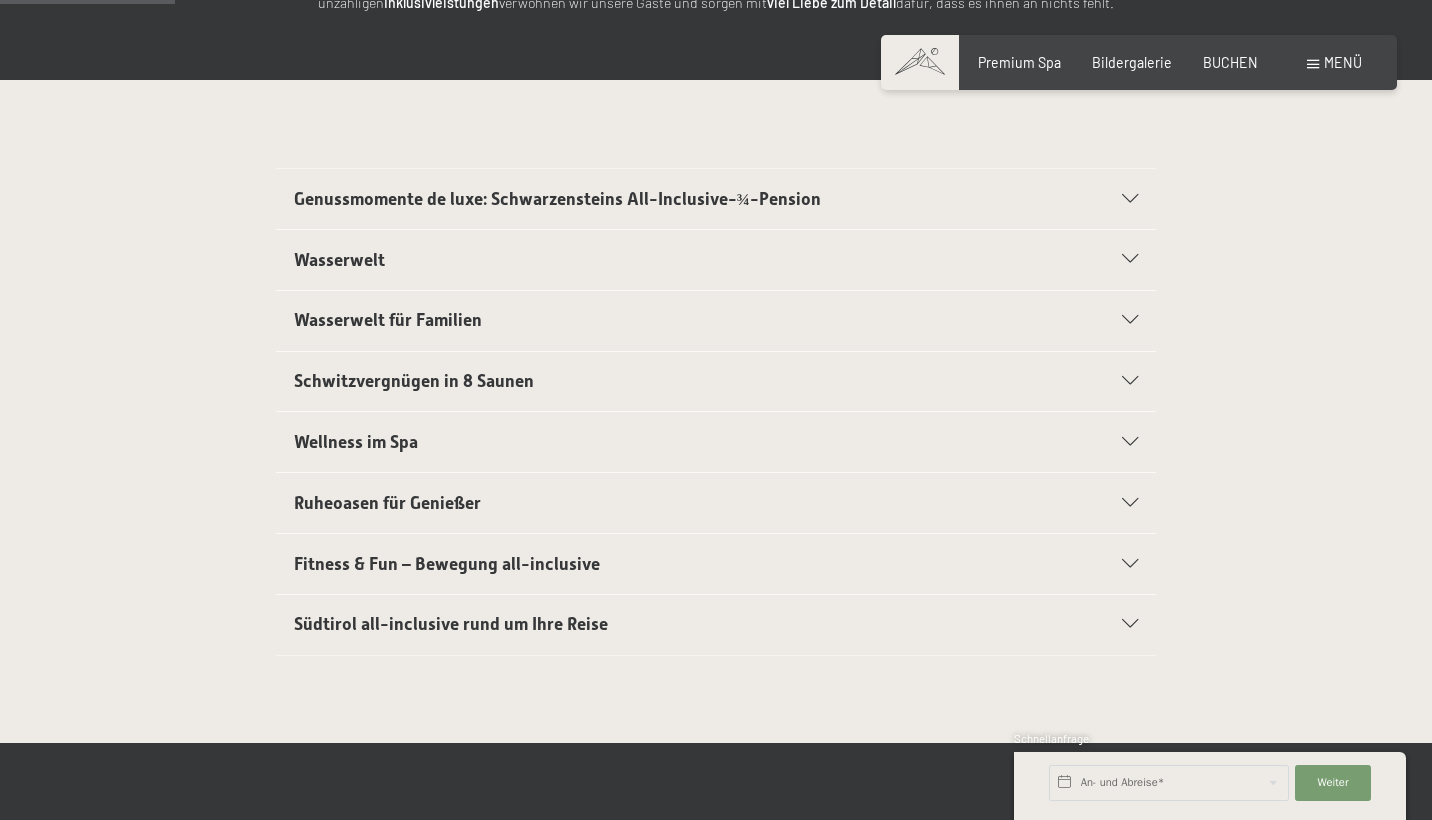 click at bounding box center (1130, 199) 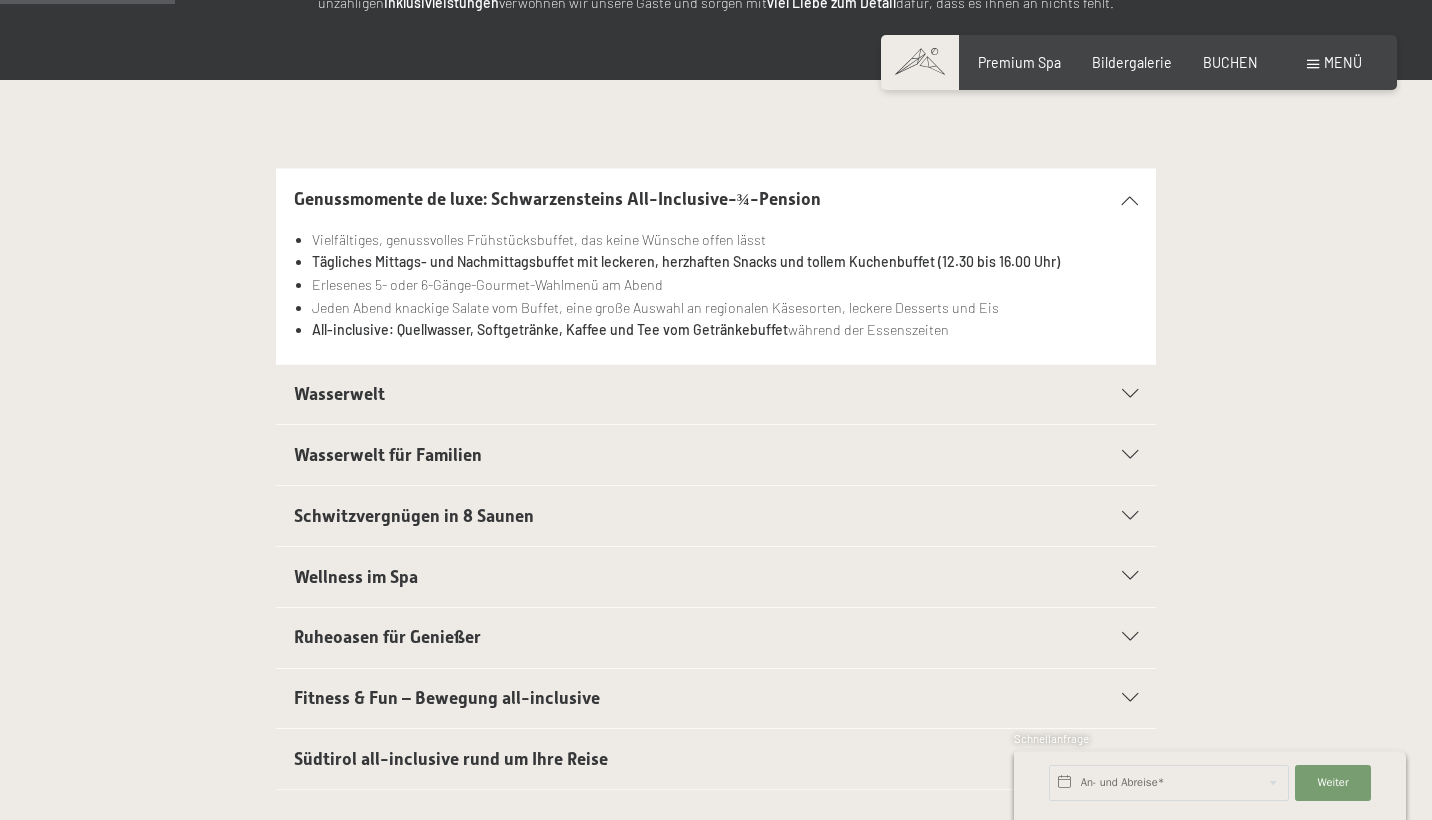 click at bounding box center [1119, 199] 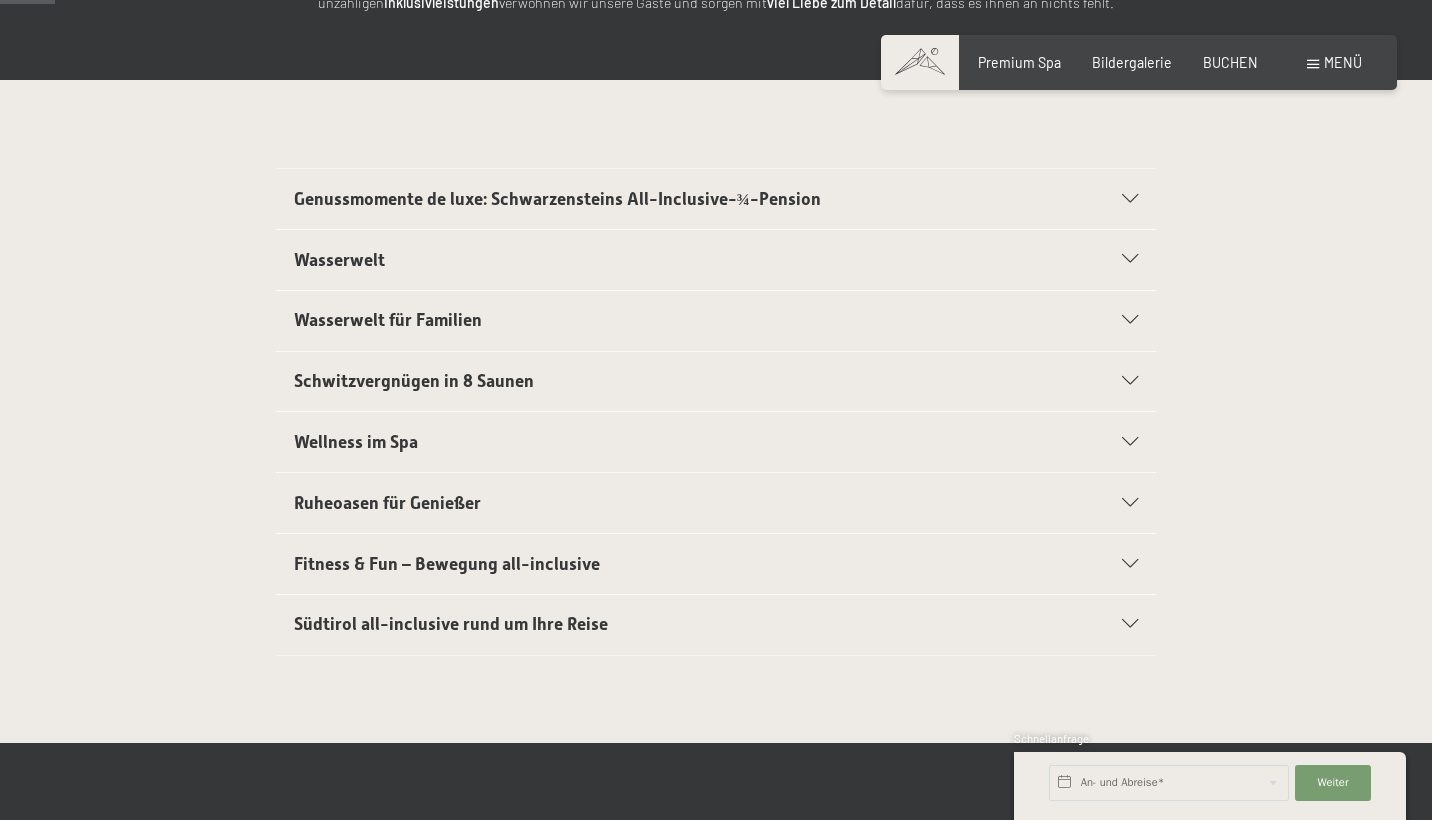 scroll, scrollTop: 0, scrollLeft: 0, axis: both 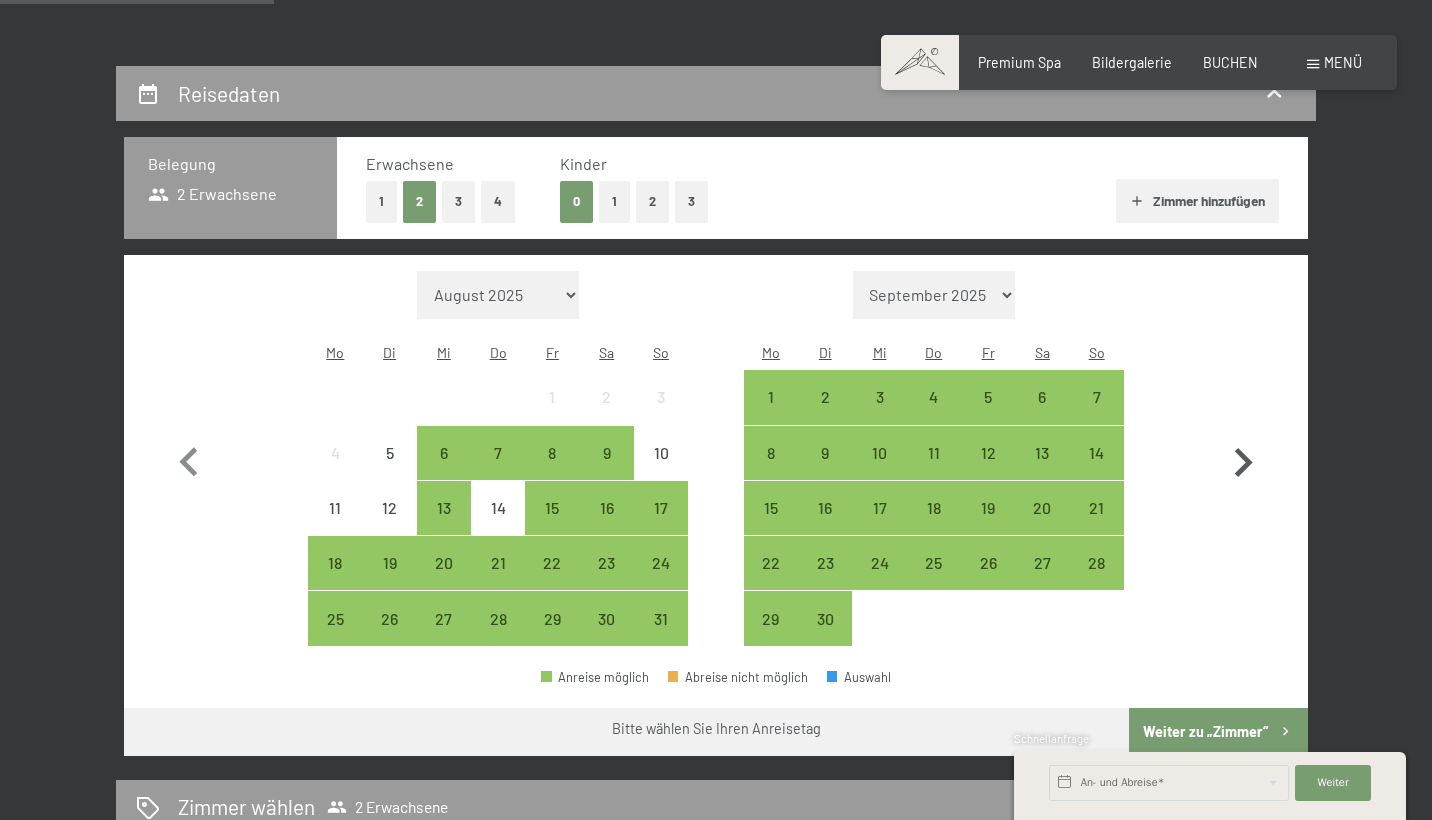 click 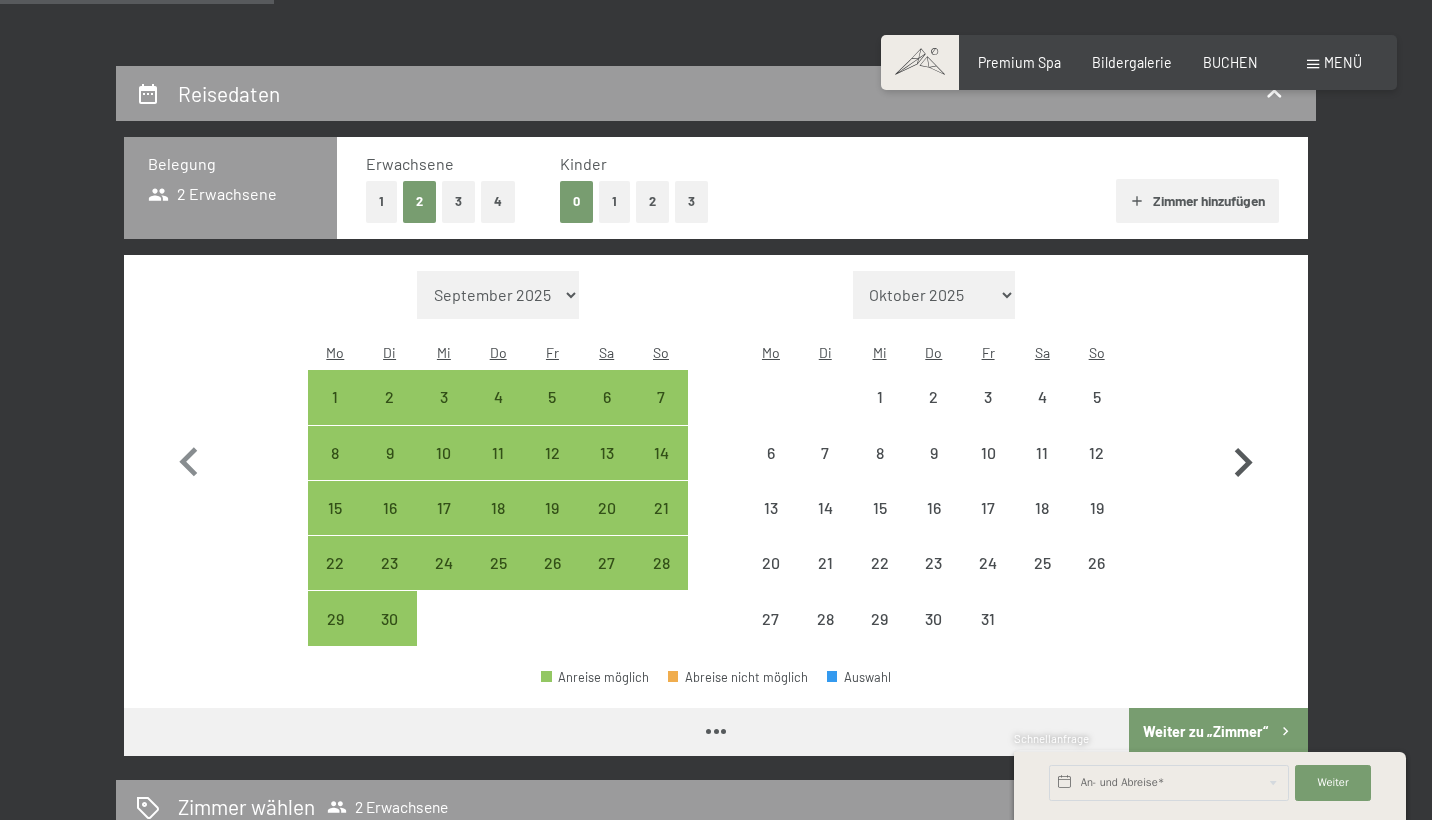 click 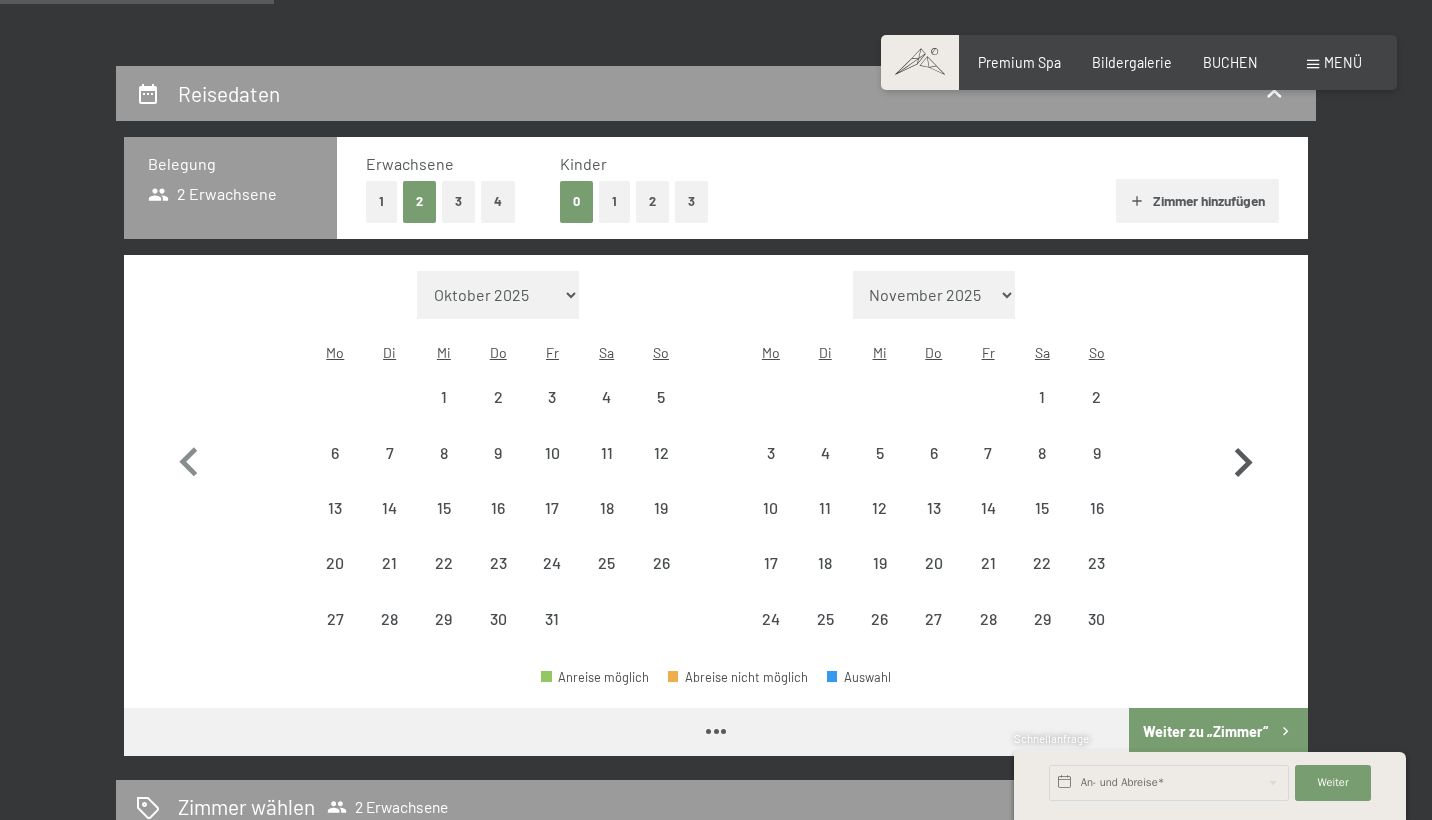 select on "2025-10-01" 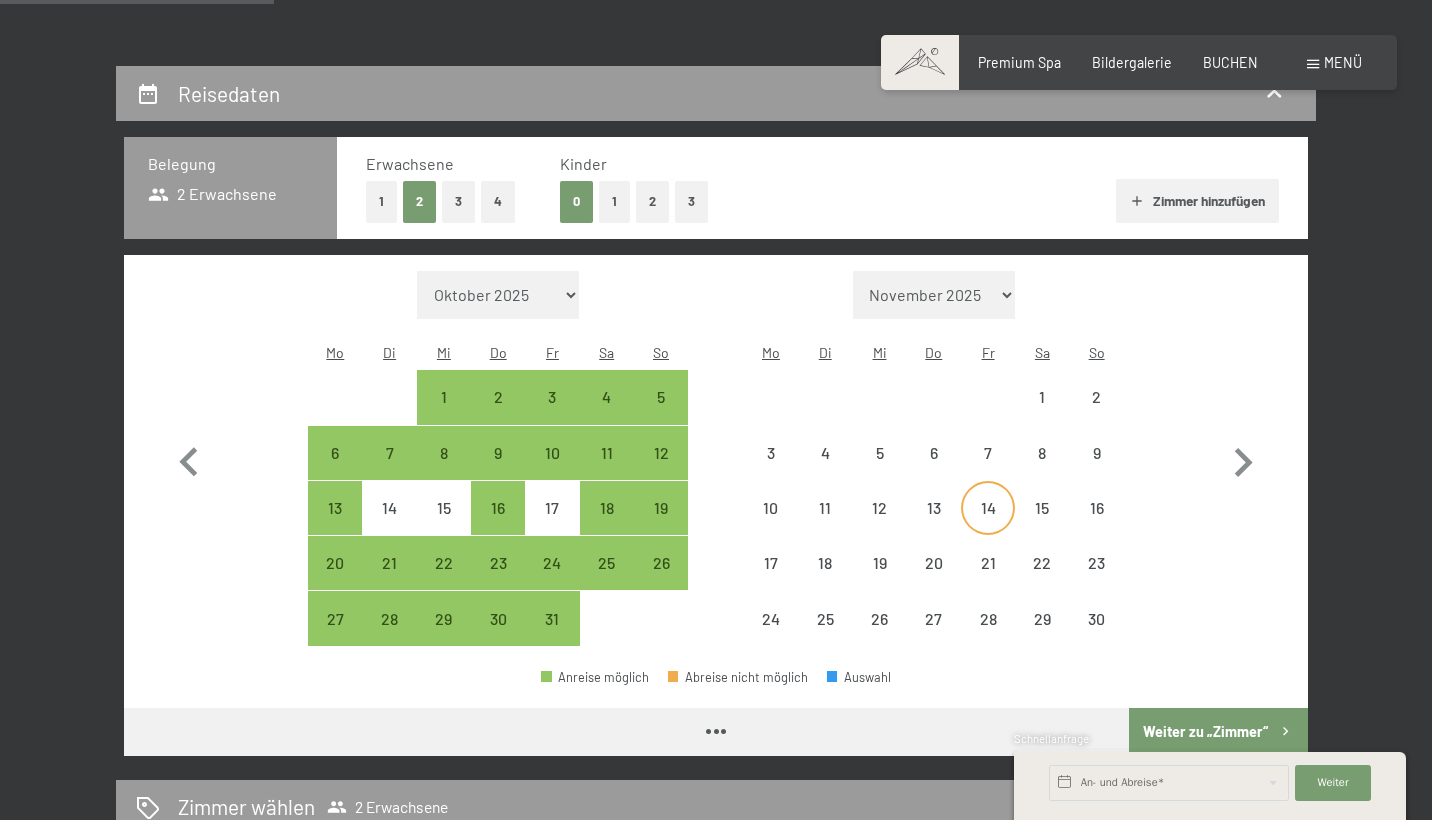 select on "2025-10-01" 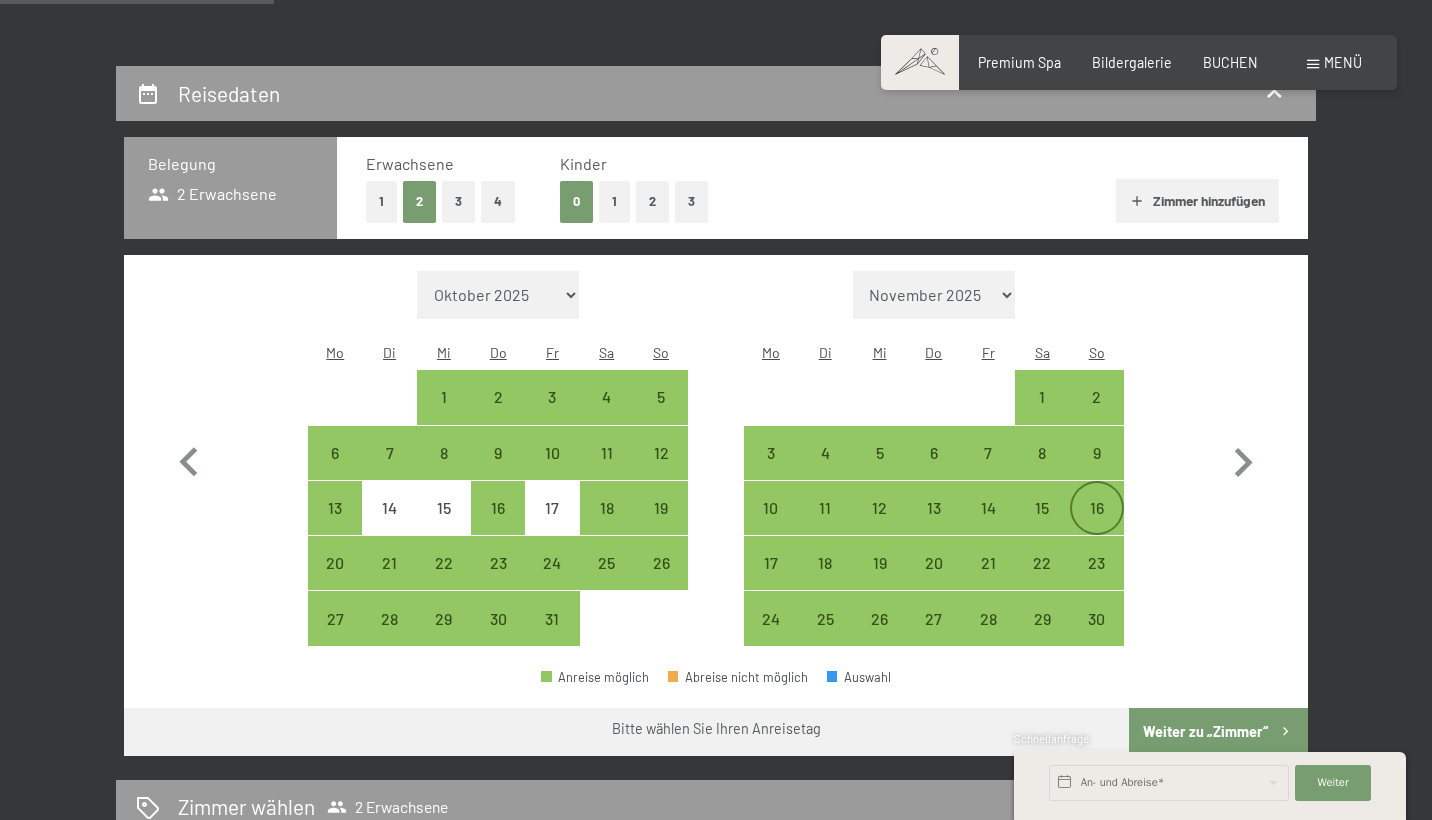 click on "16" at bounding box center (1097, 525) 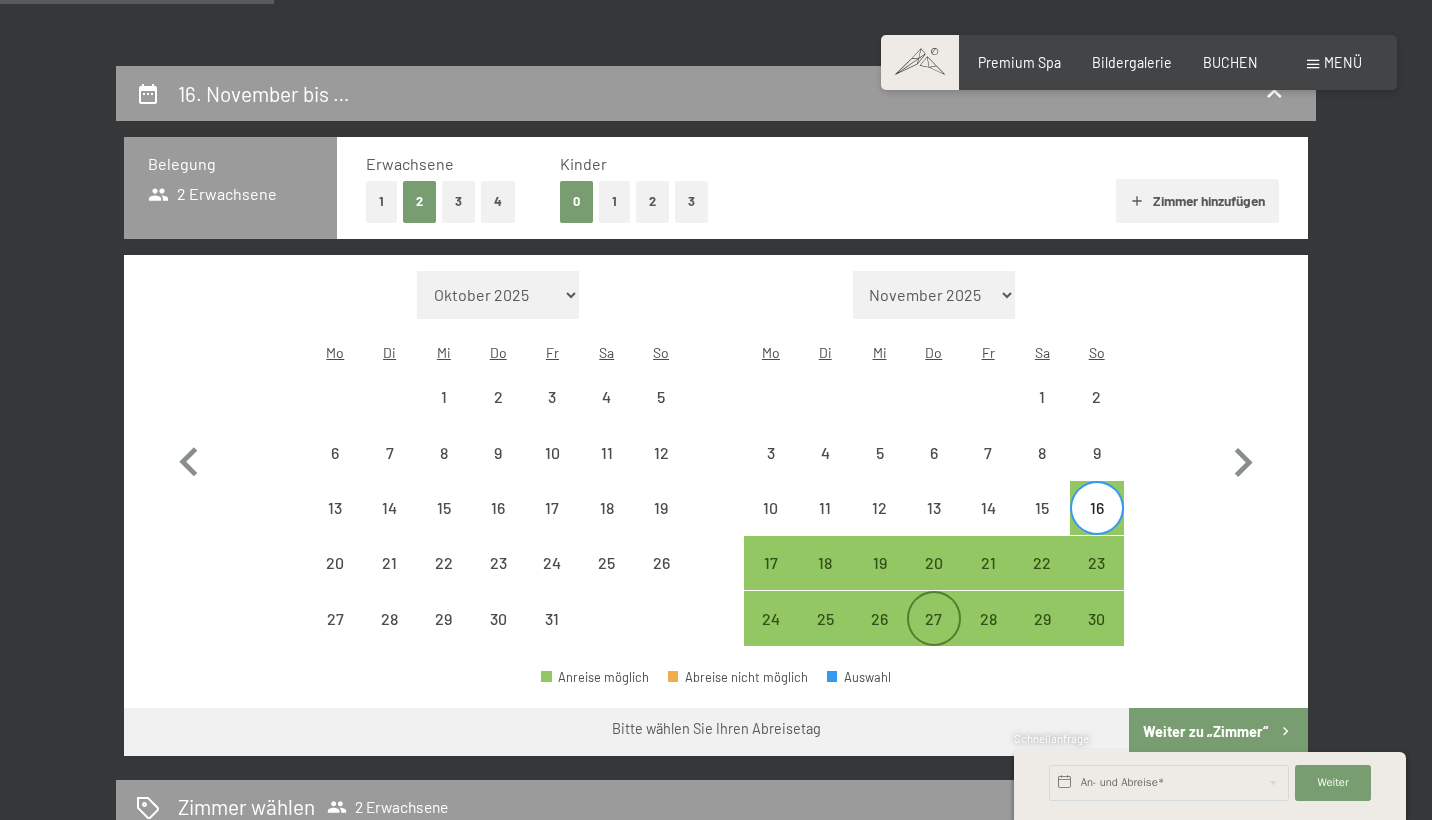 click on "27" at bounding box center [934, 636] 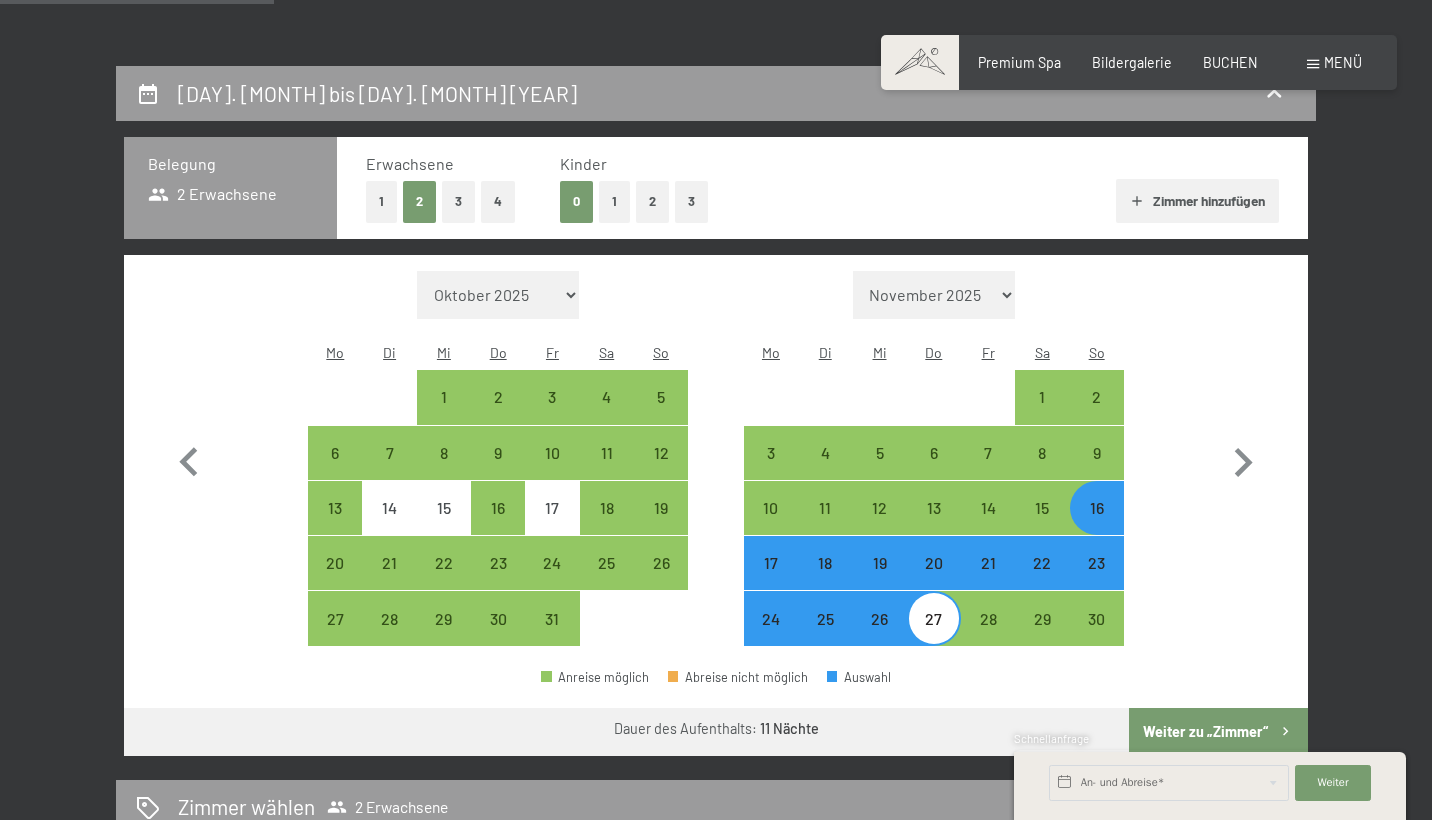 click on "Weiter zu „Zimmer“" at bounding box center (1218, 732) 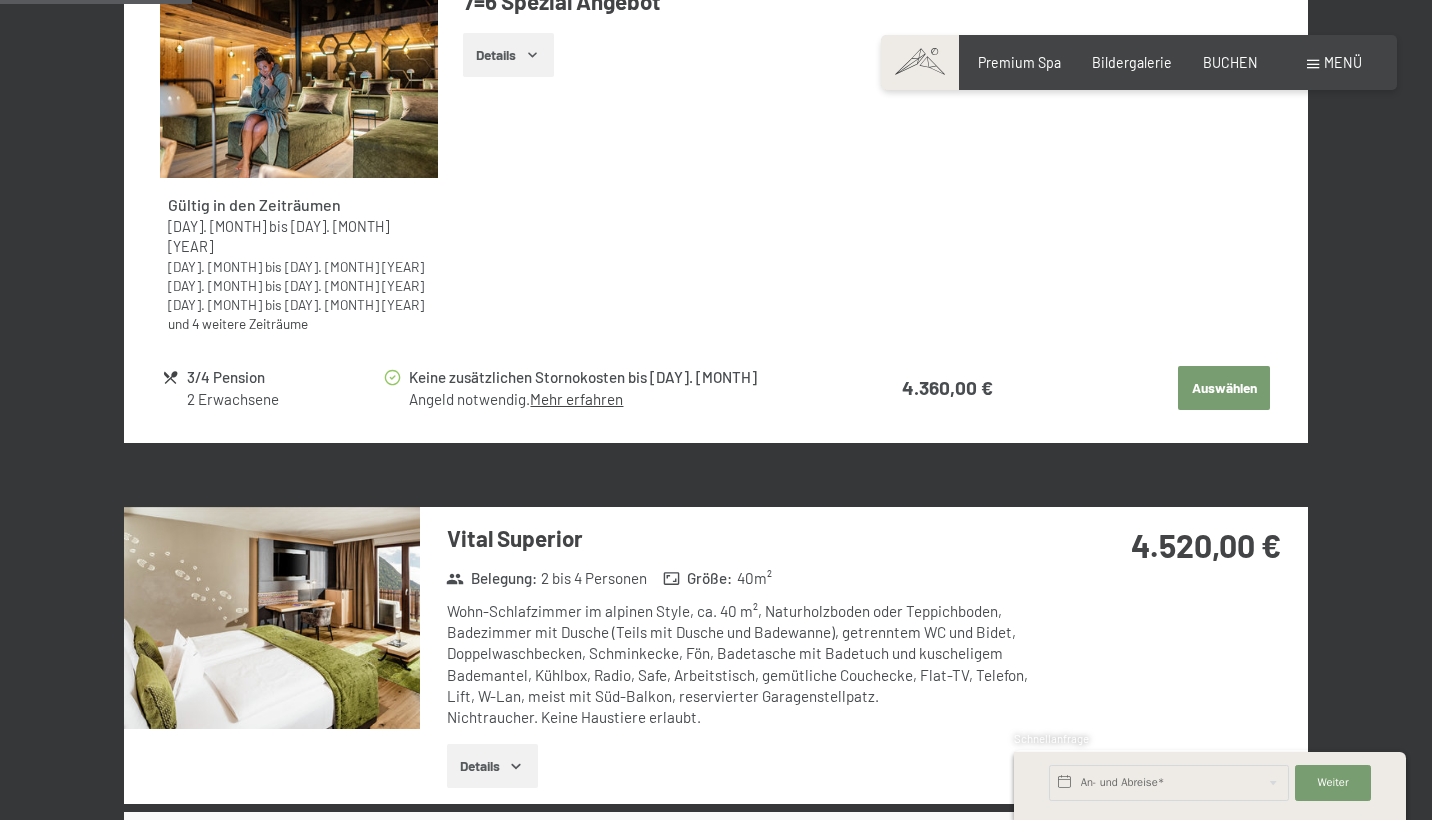scroll, scrollTop: 917, scrollLeft: 0, axis: vertical 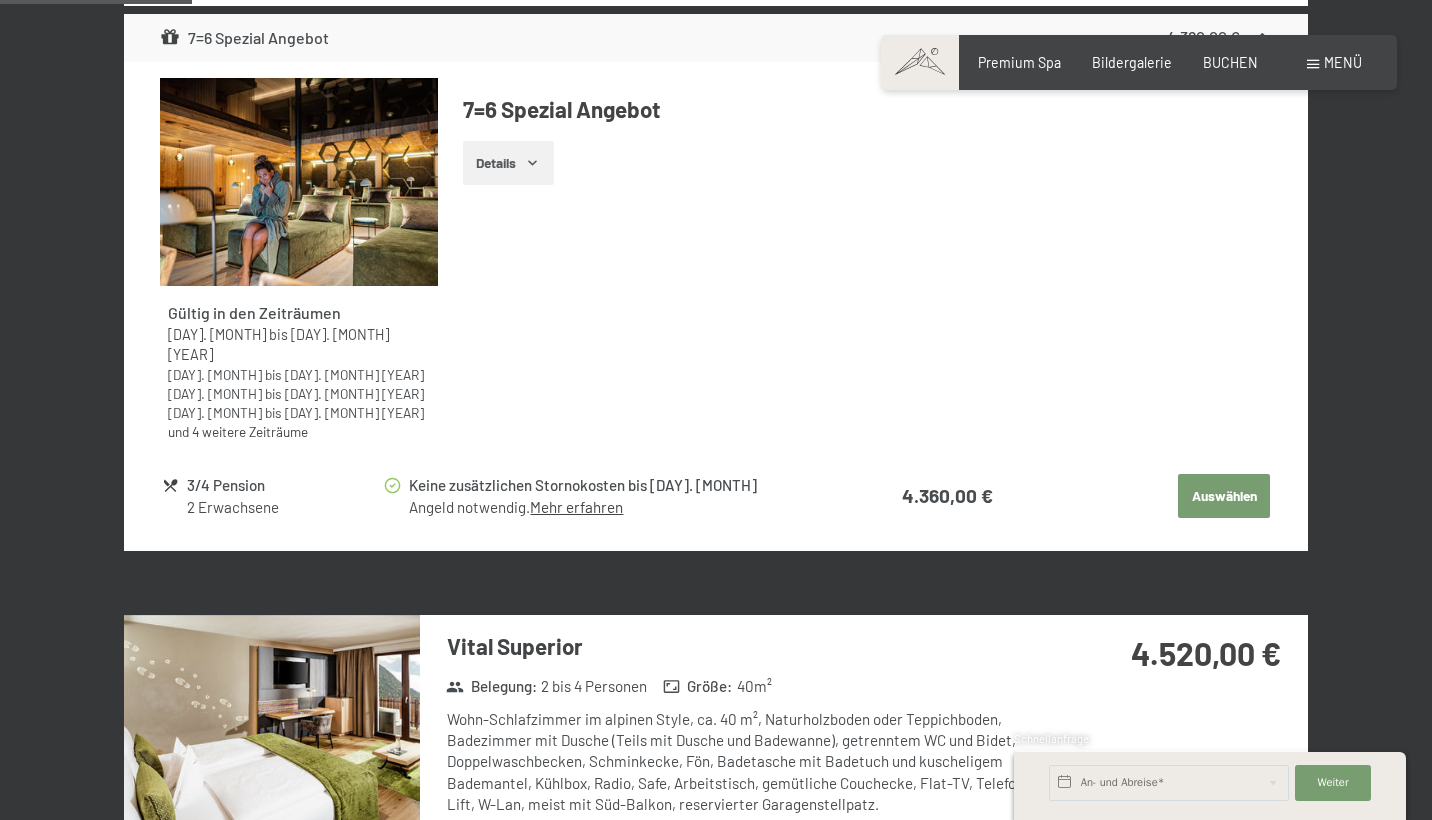 click on "Auswählen" at bounding box center (1224, 496) 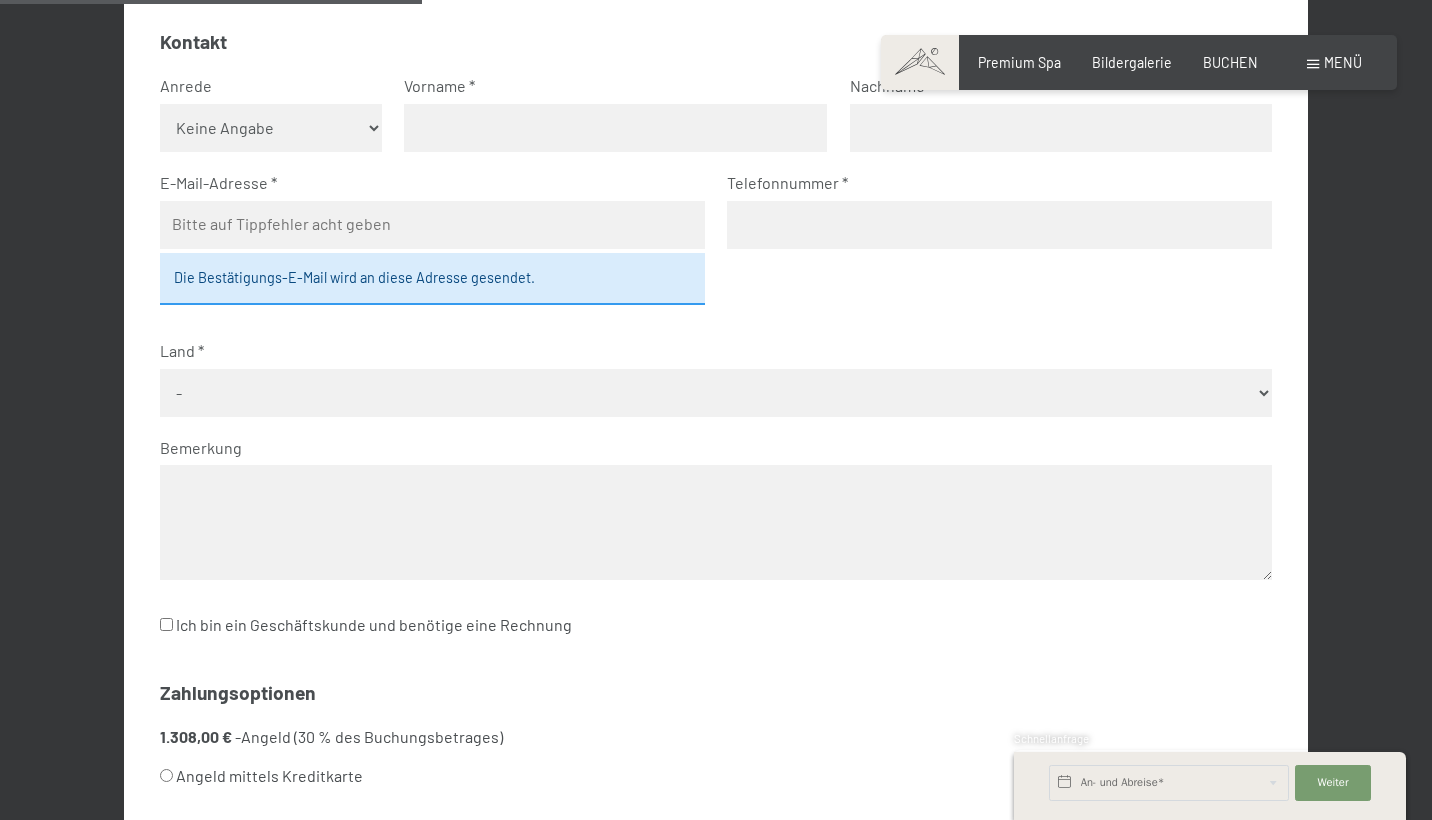 scroll, scrollTop: 239, scrollLeft: 0, axis: vertical 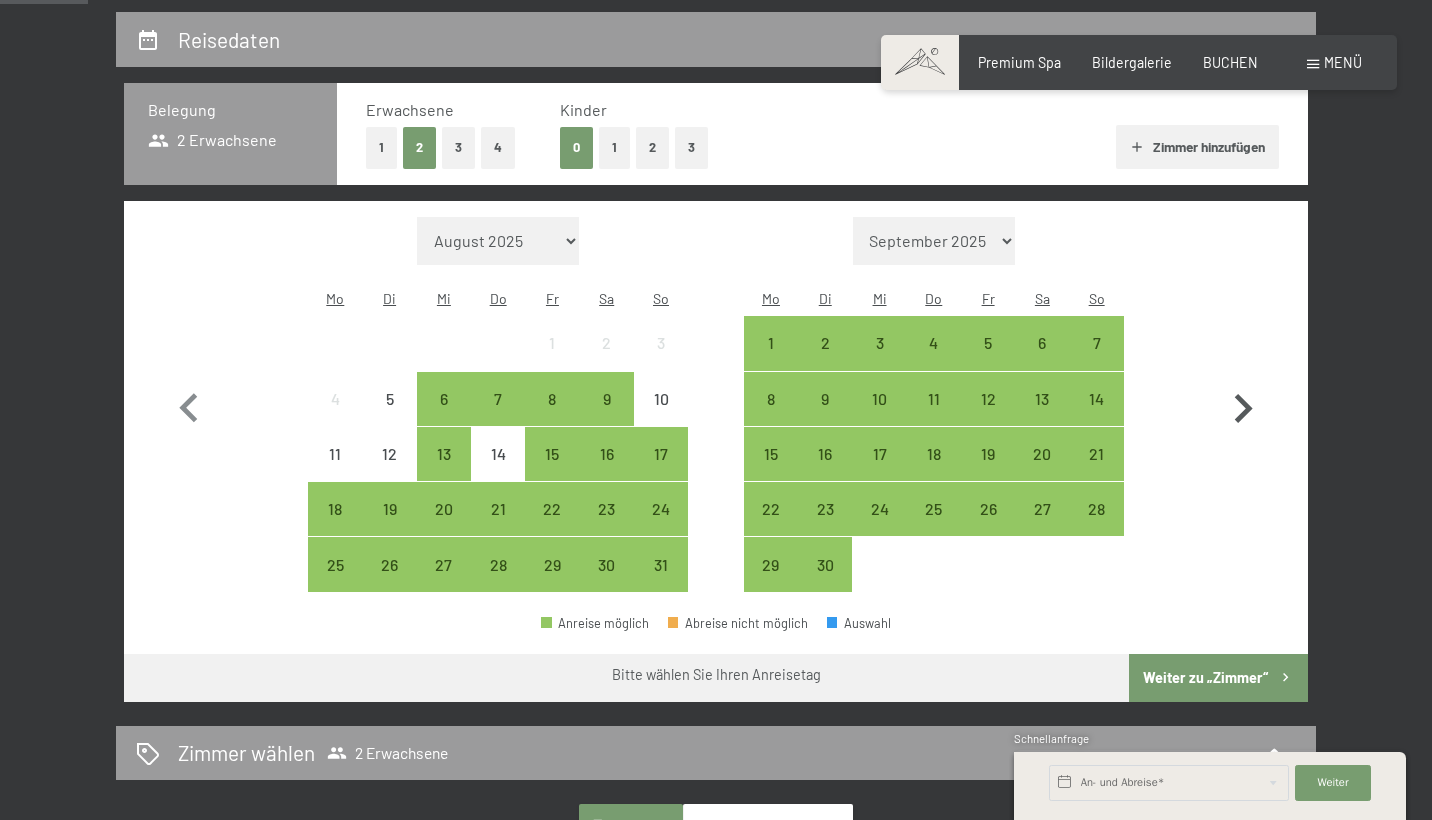 click 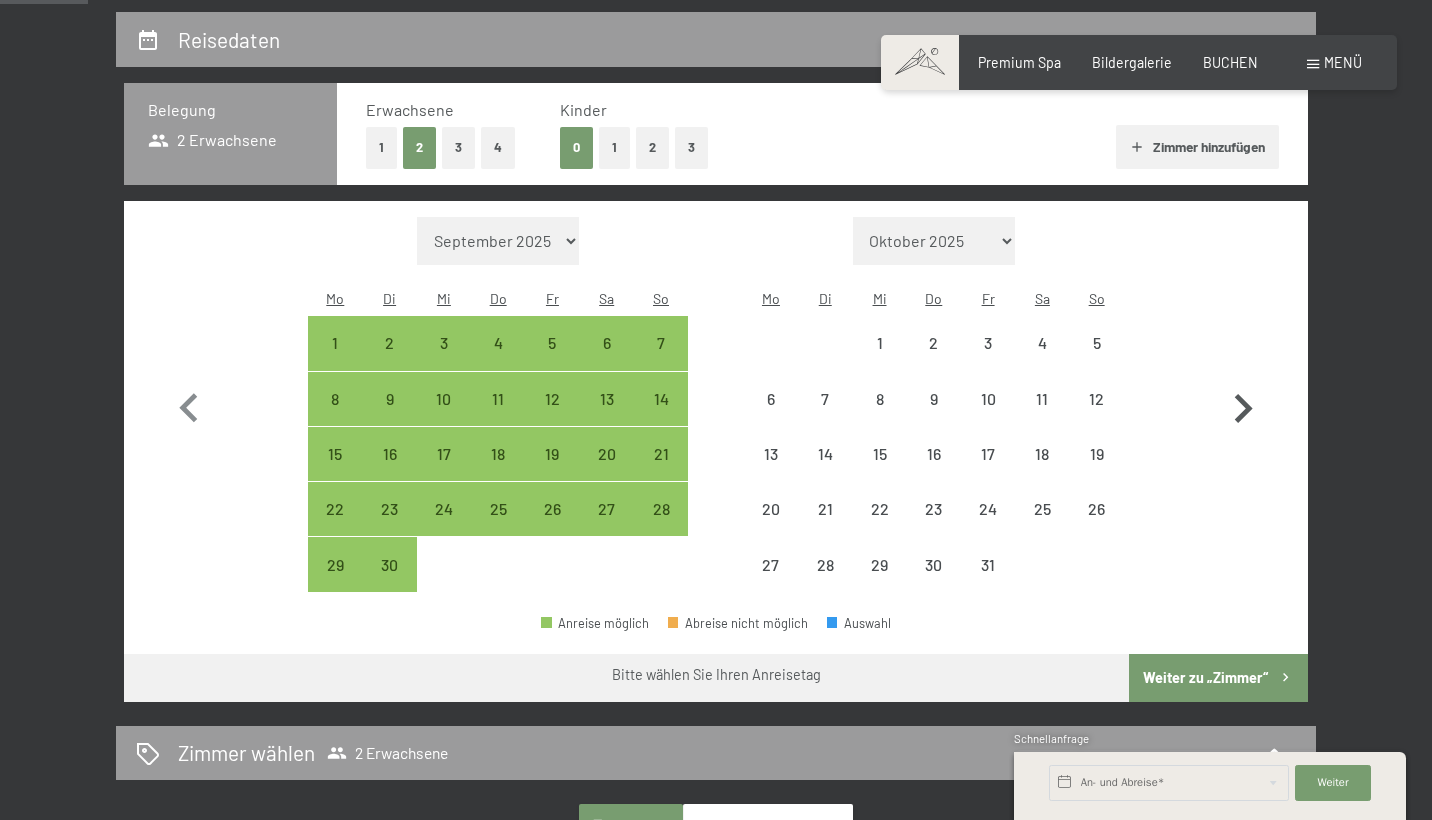 select on "2025-09-01" 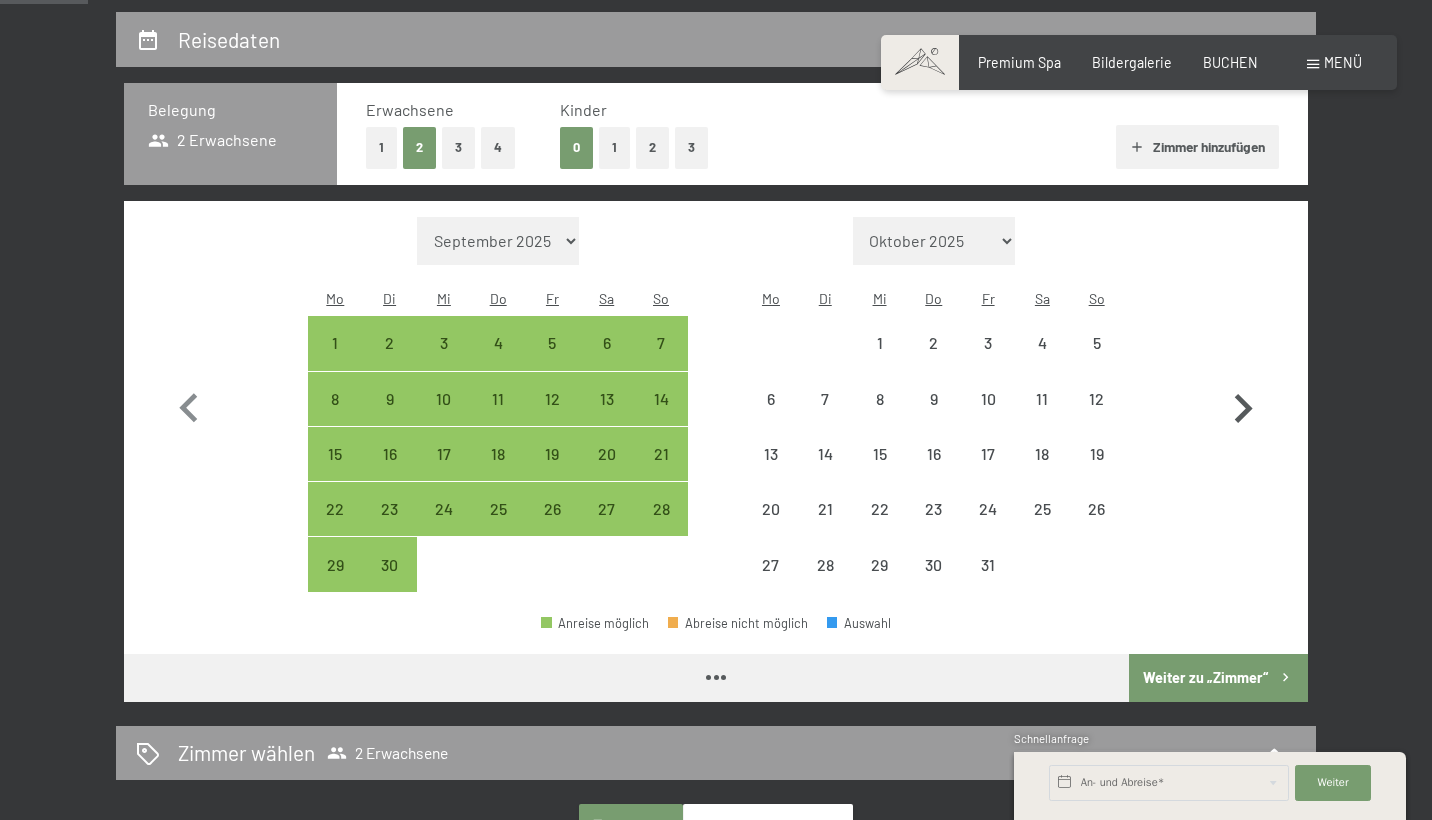 click 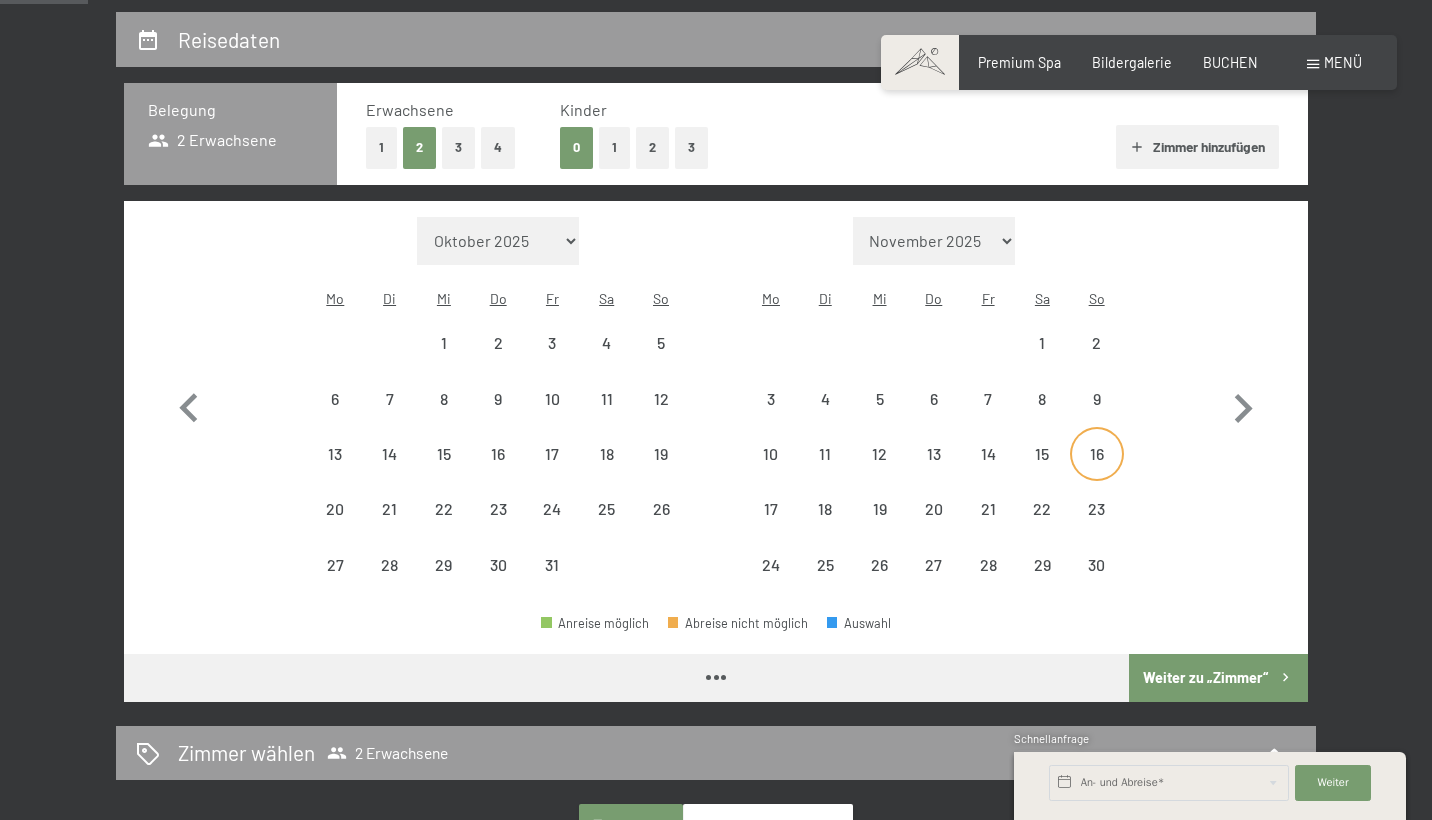 click on "16" at bounding box center [1097, 471] 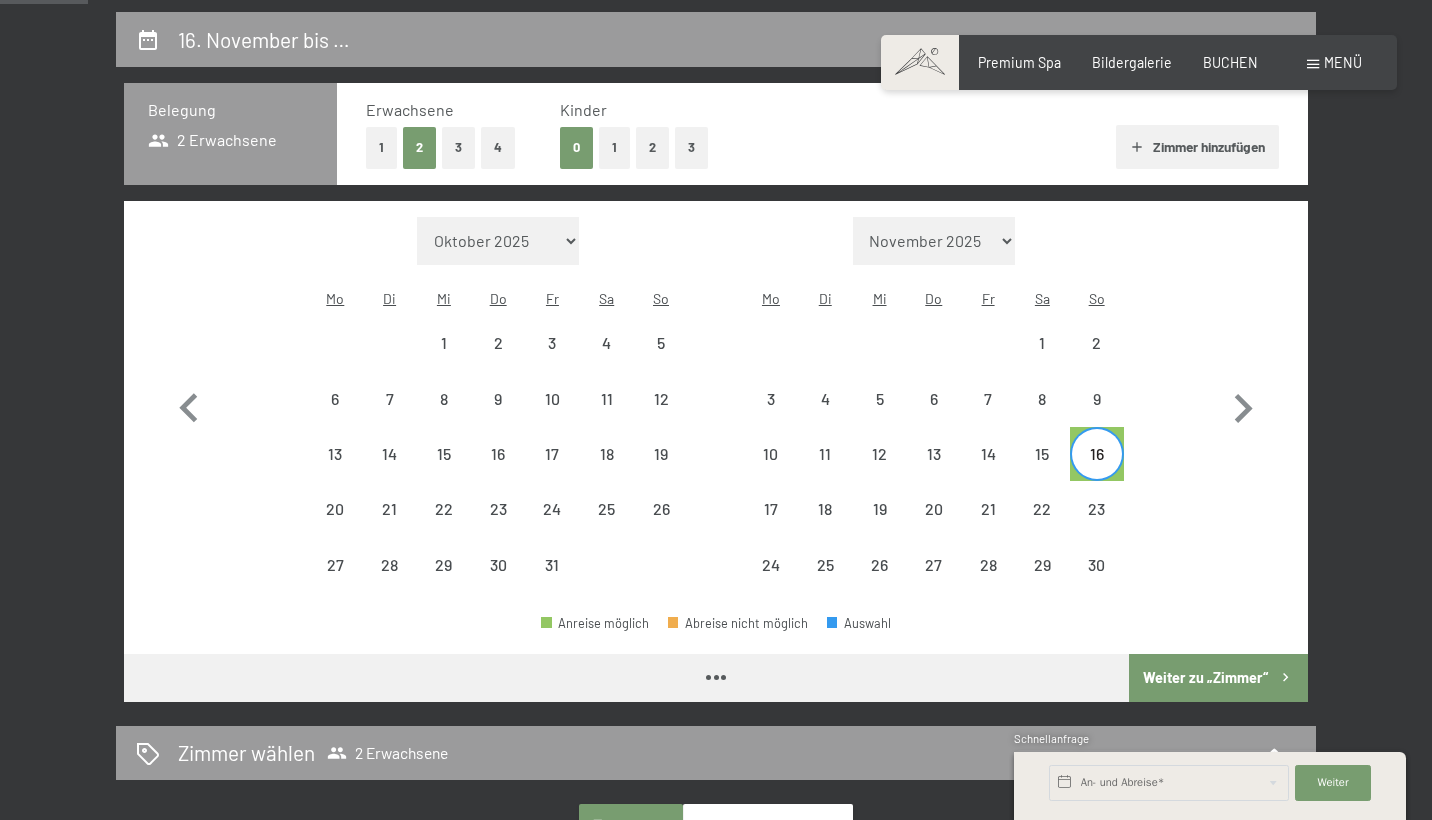 select on "2025-10-01" 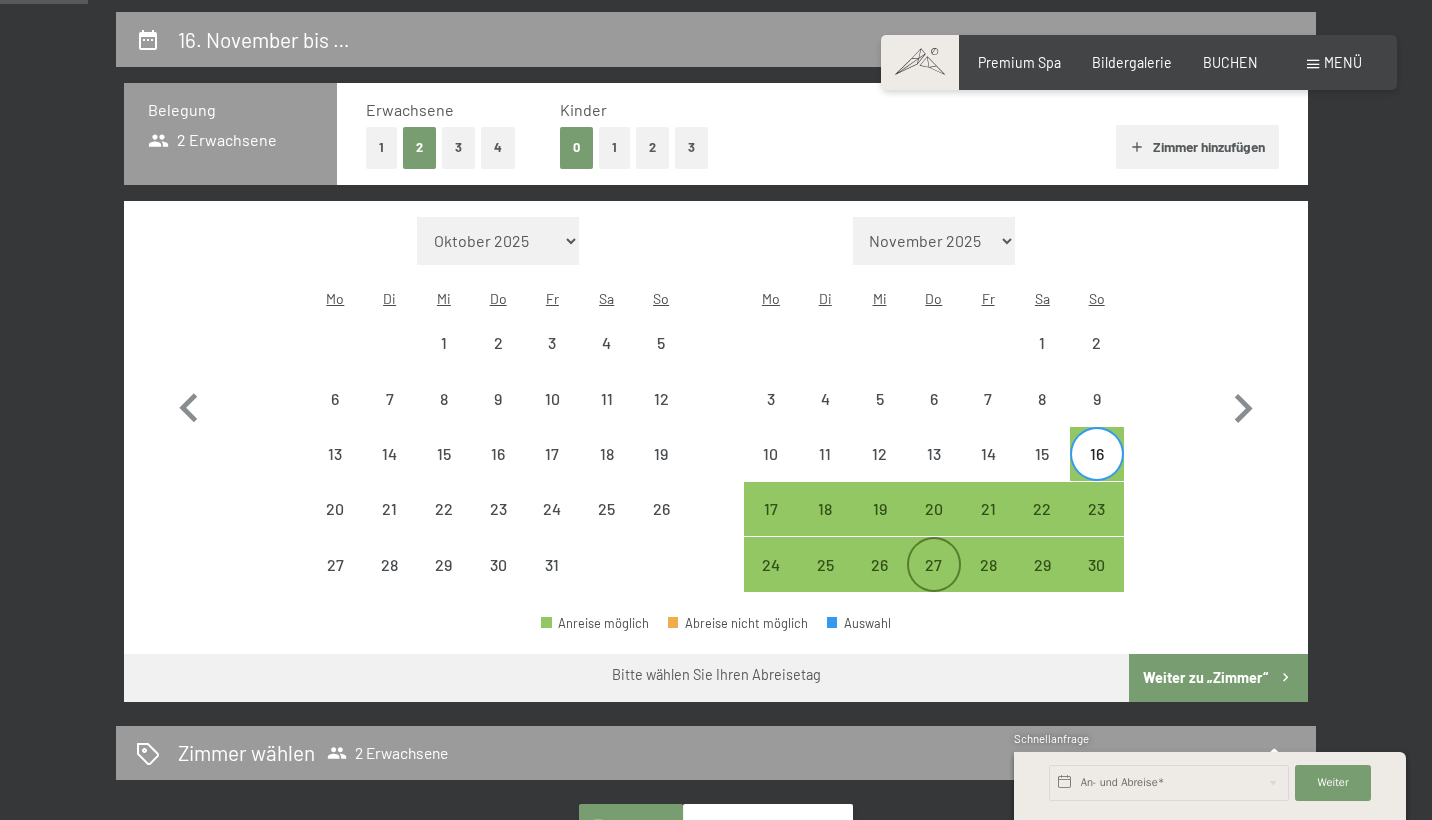 click on "27" at bounding box center (934, 582) 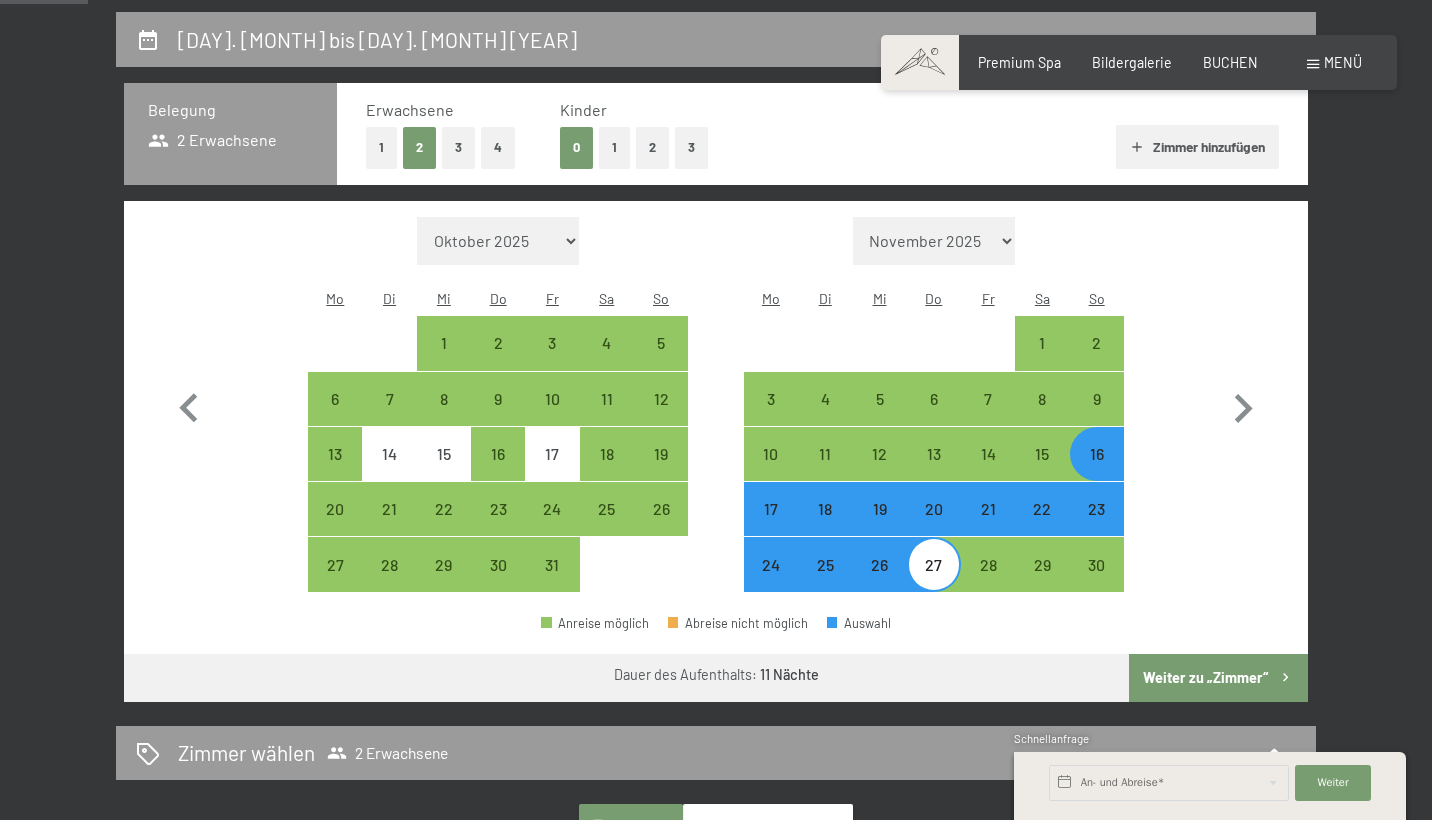 click on "Weiter zu „Zimmer“" at bounding box center (1218, 678) 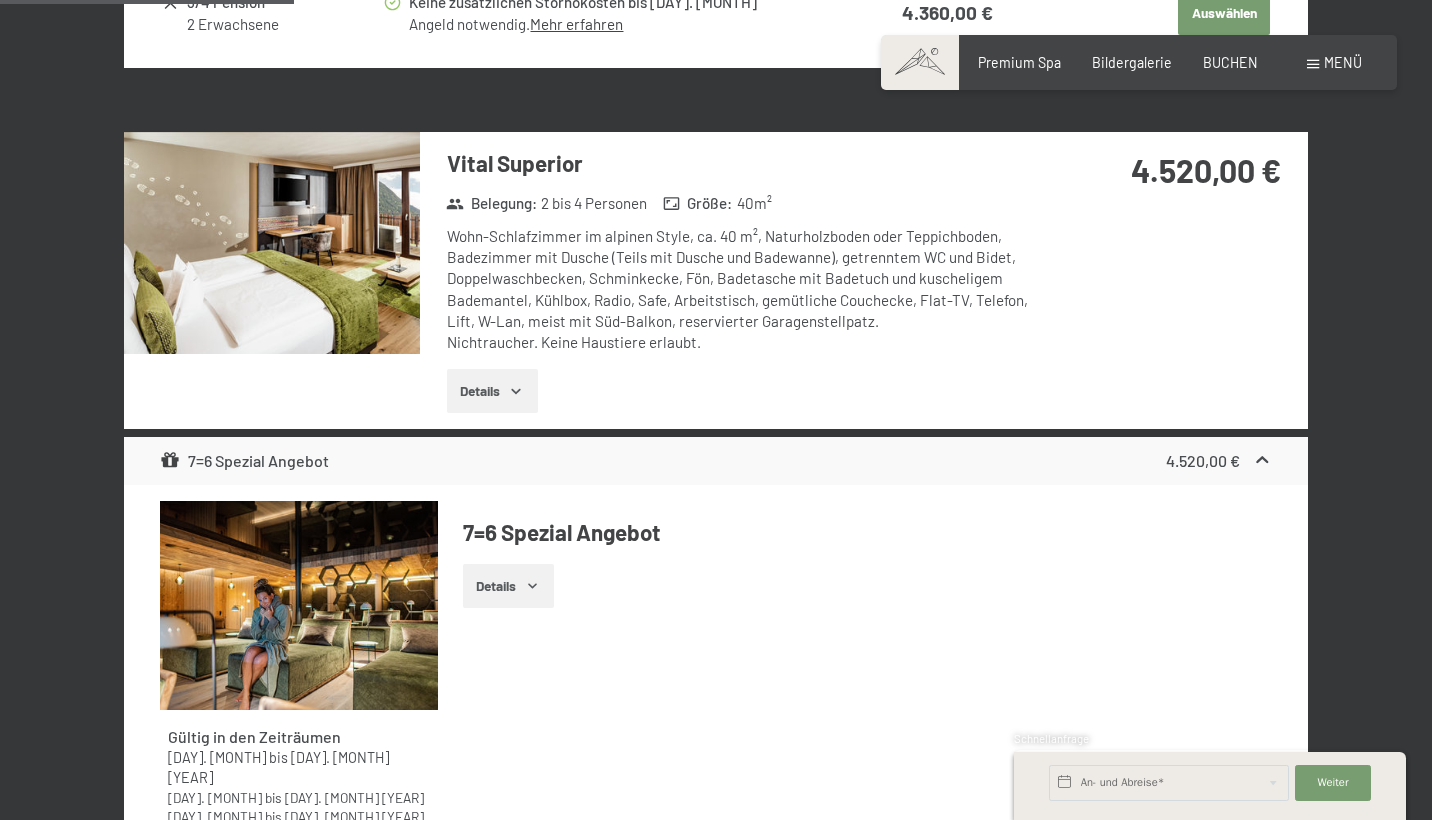 scroll, scrollTop: 1310, scrollLeft: 0, axis: vertical 